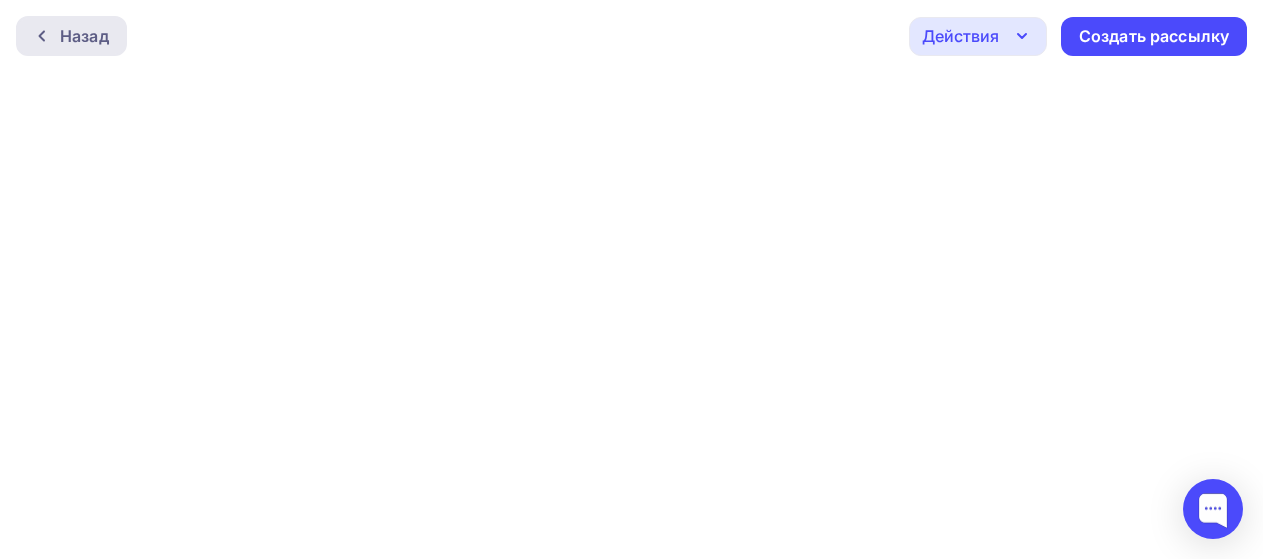 scroll, scrollTop: 0, scrollLeft: 0, axis: both 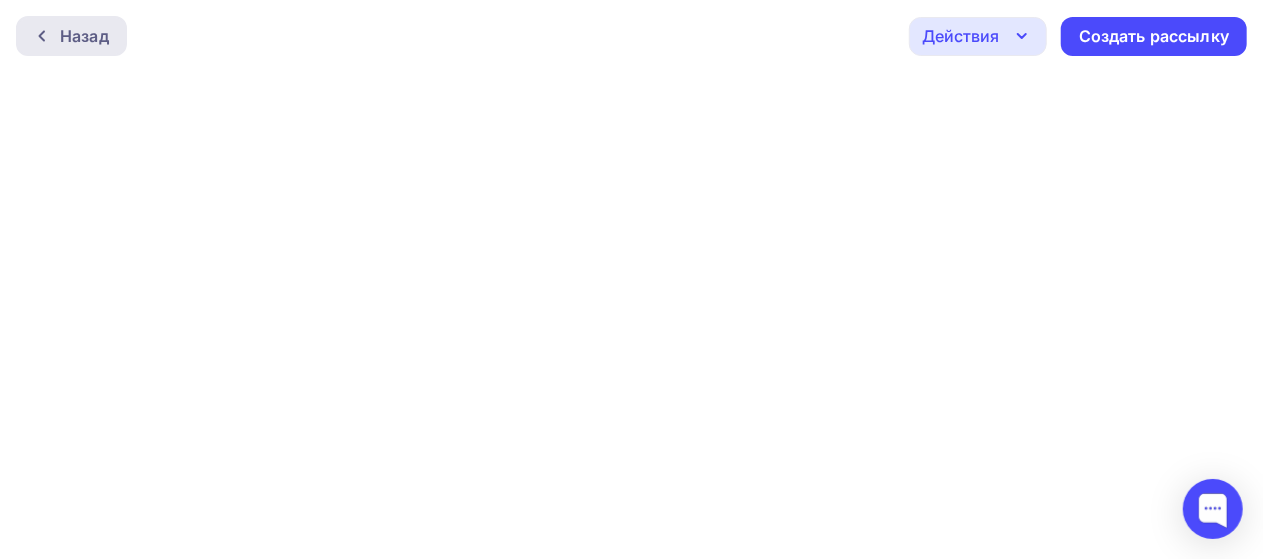 click on "Назад" at bounding box center [84, 36] 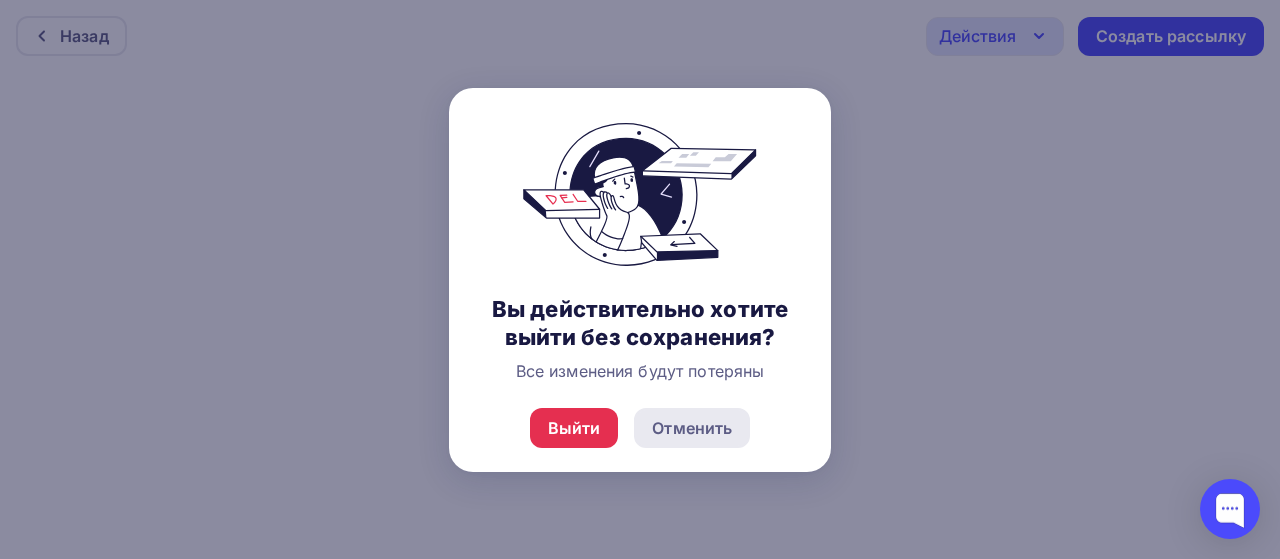 click on "Отменить" at bounding box center (692, 428) 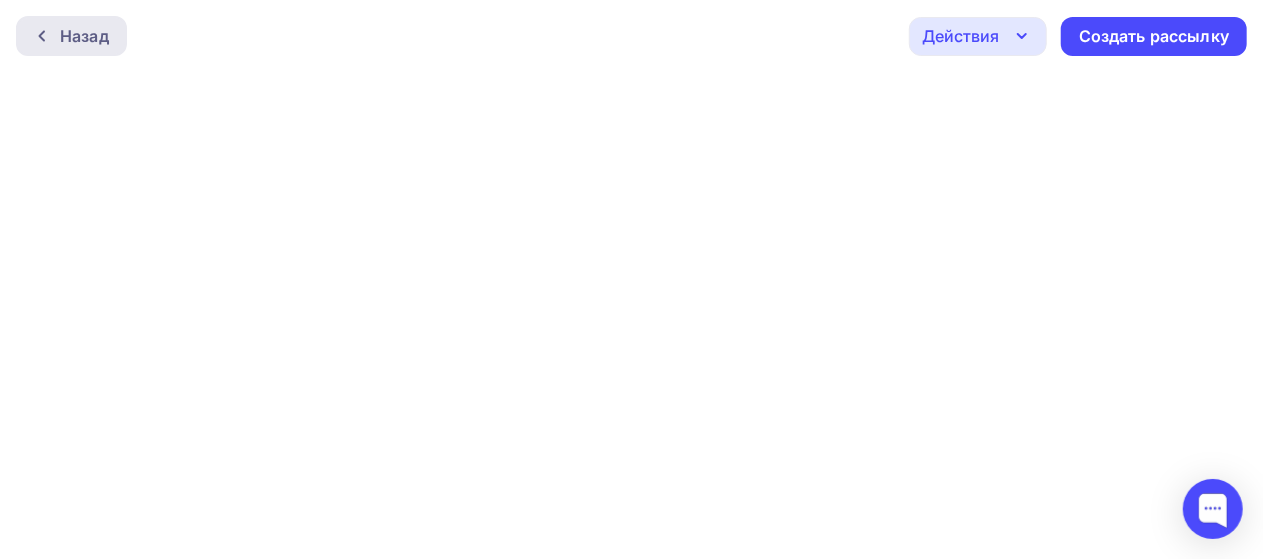 click on "Назад" at bounding box center [84, 36] 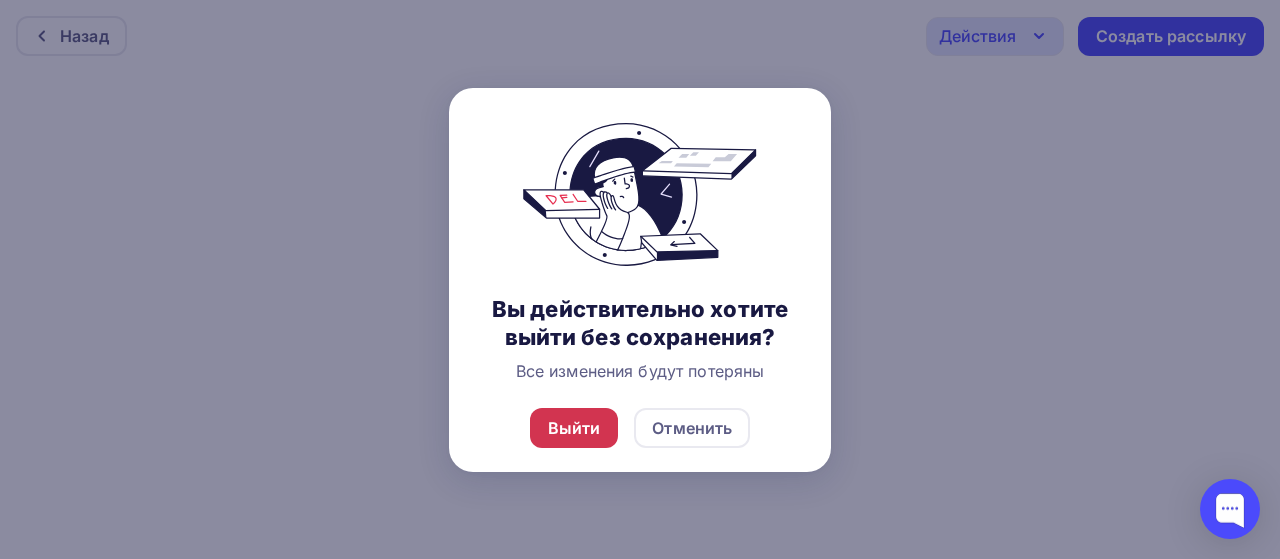 click on "Выйти" at bounding box center (574, 428) 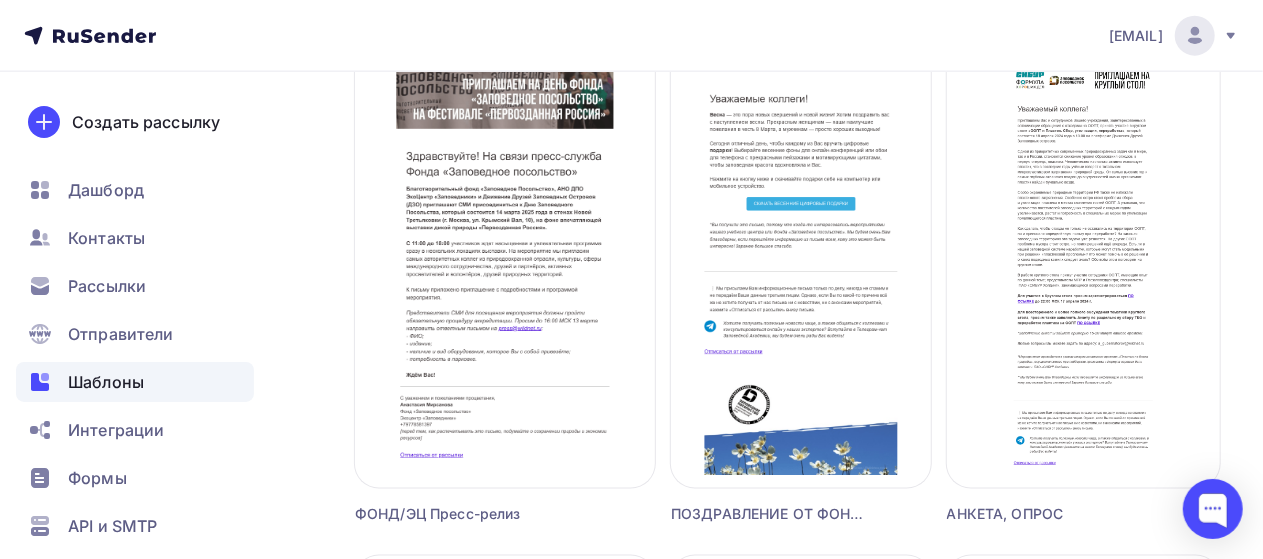 scroll, scrollTop: 1349, scrollLeft: 0, axis: vertical 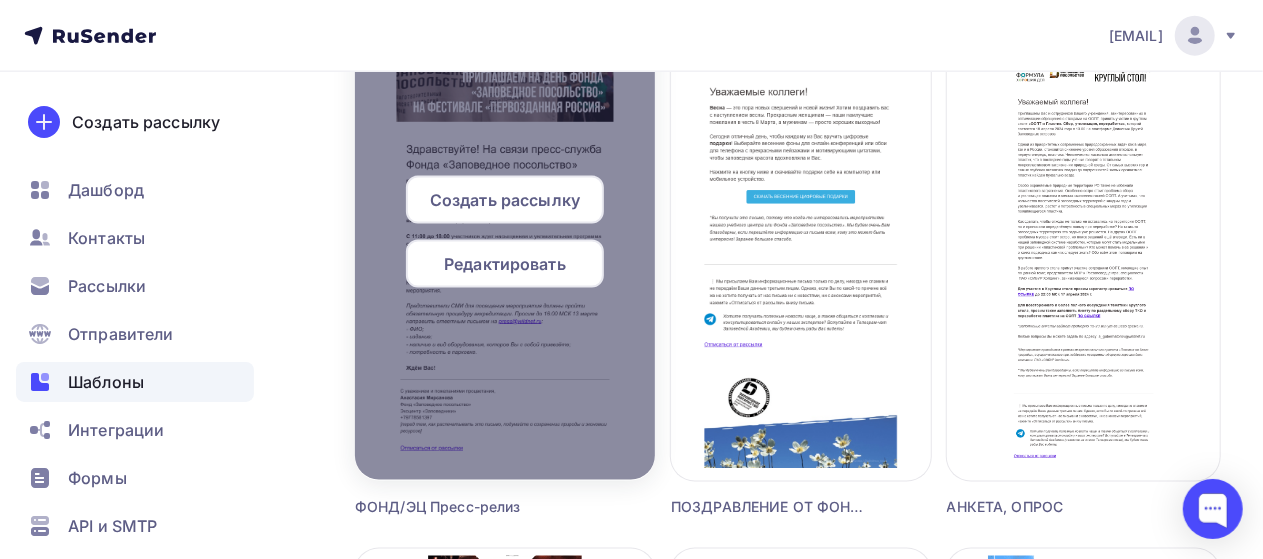 click on "Создать рассылку" at bounding box center (505, 200) 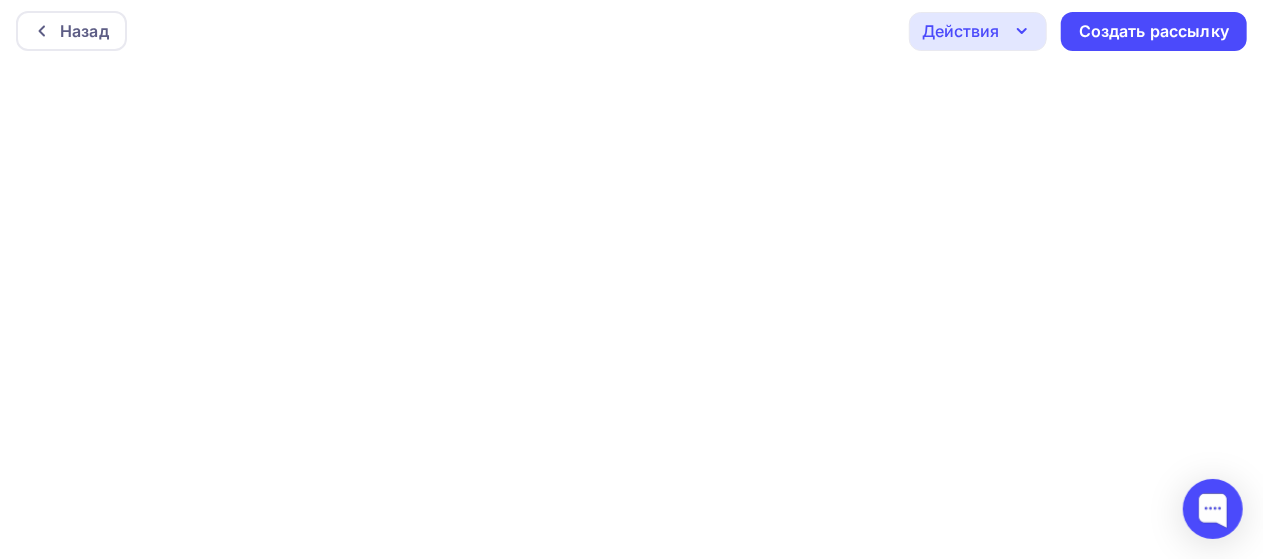 scroll, scrollTop: 0, scrollLeft: 0, axis: both 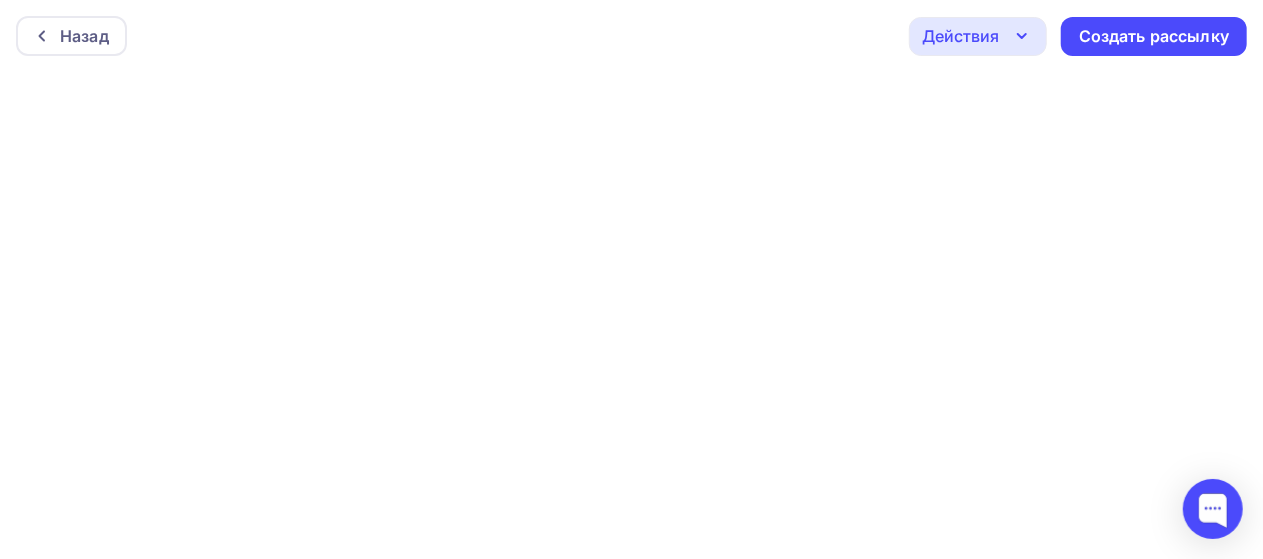 click 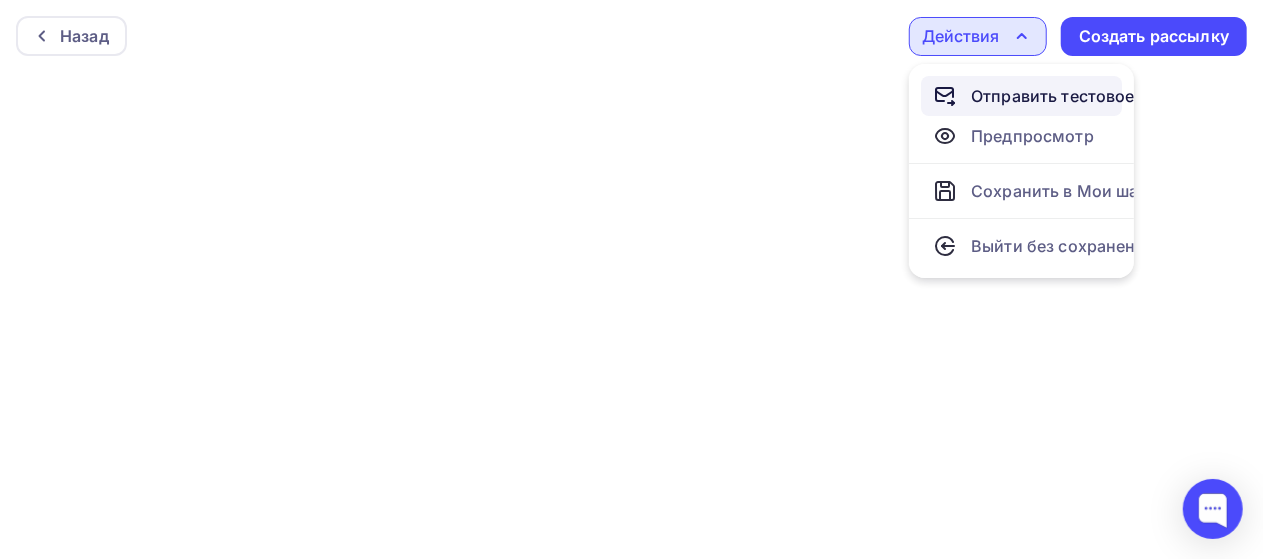 click on "Отправить тестовое письмо" at bounding box center [1086, 96] 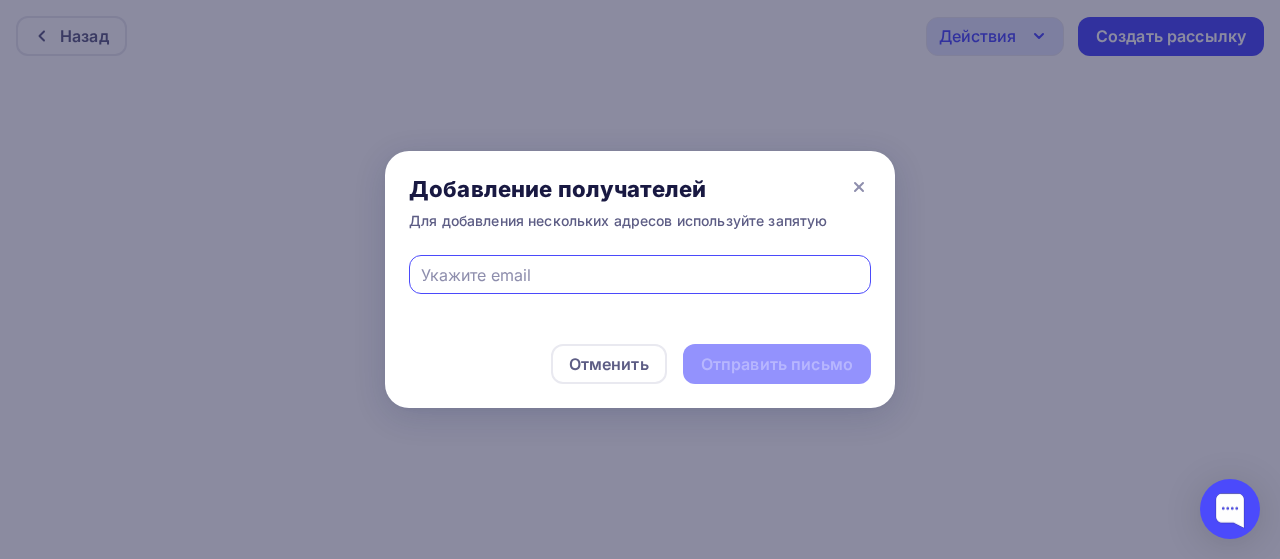 click at bounding box center (640, 275) 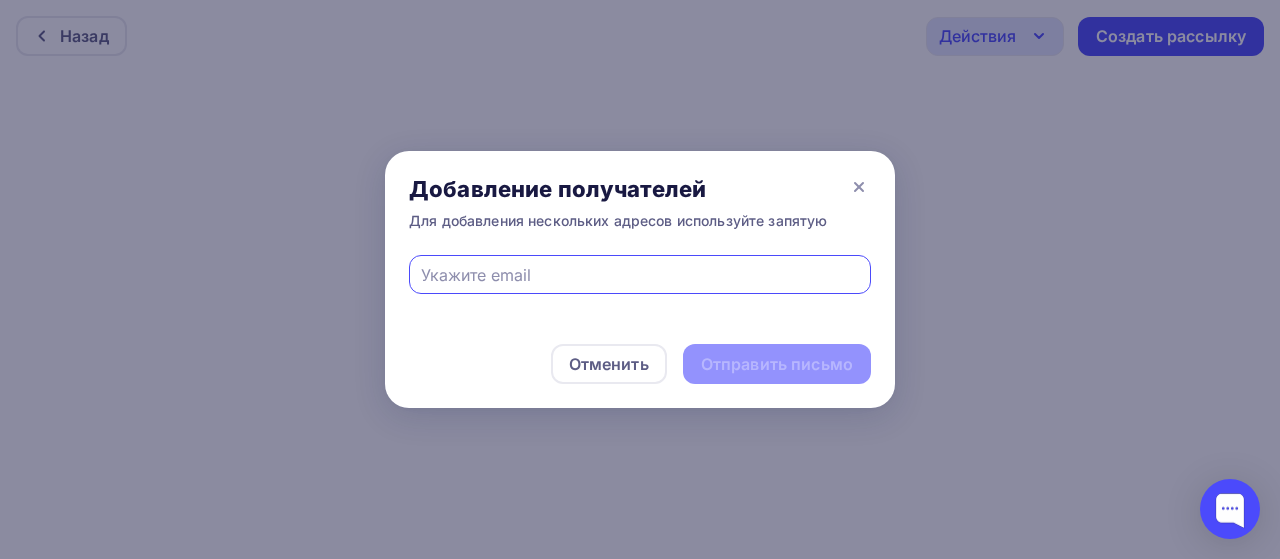 type on "[EMAIL]" 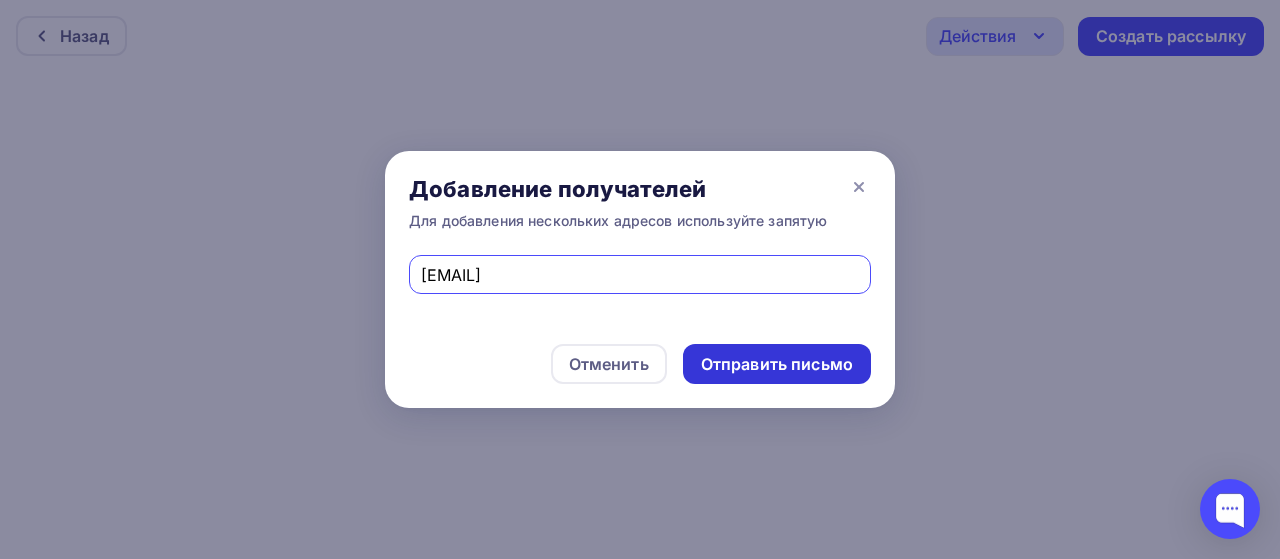 click on "Отправить письмо" at bounding box center [777, 364] 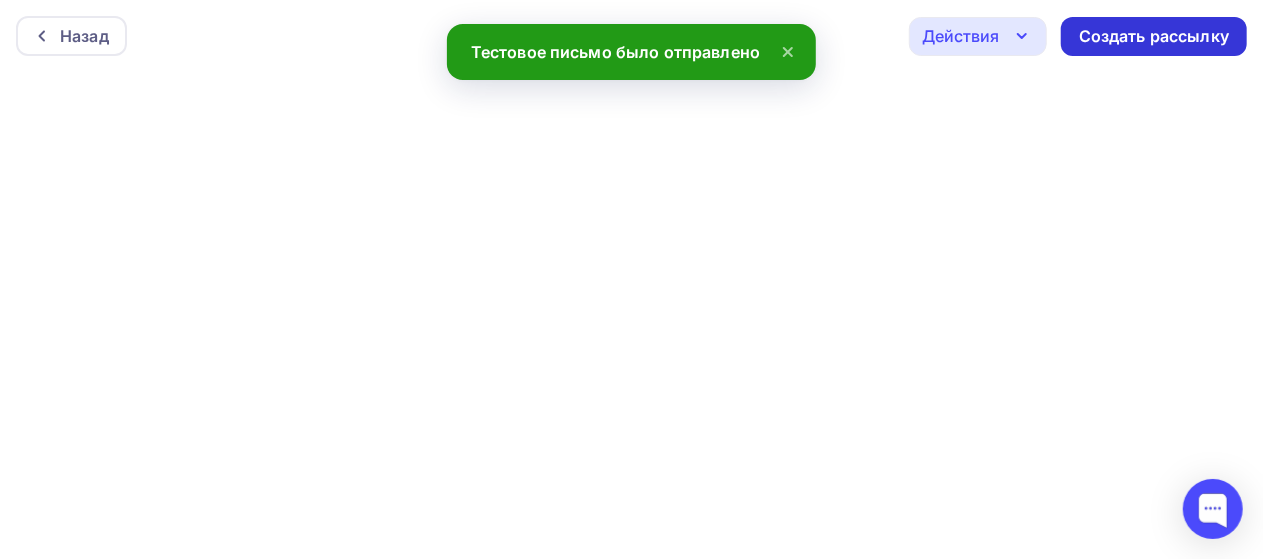 click on "Создать рассылку" at bounding box center [1154, 36] 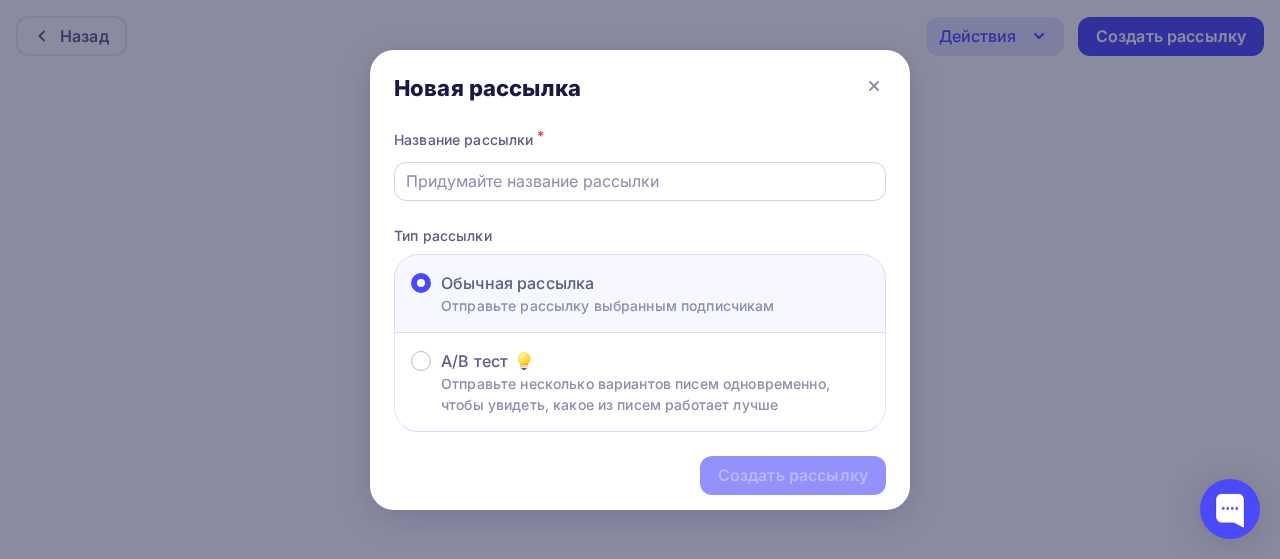 click at bounding box center [640, 181] 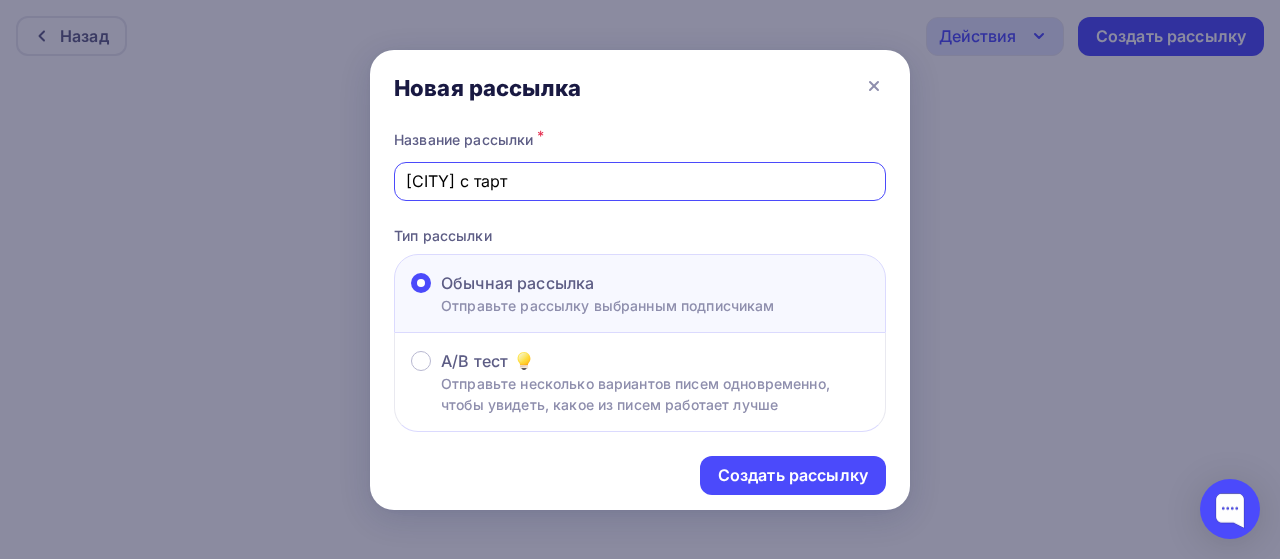 click on "[CITY] с тарт" at bounding box center (640, 181) 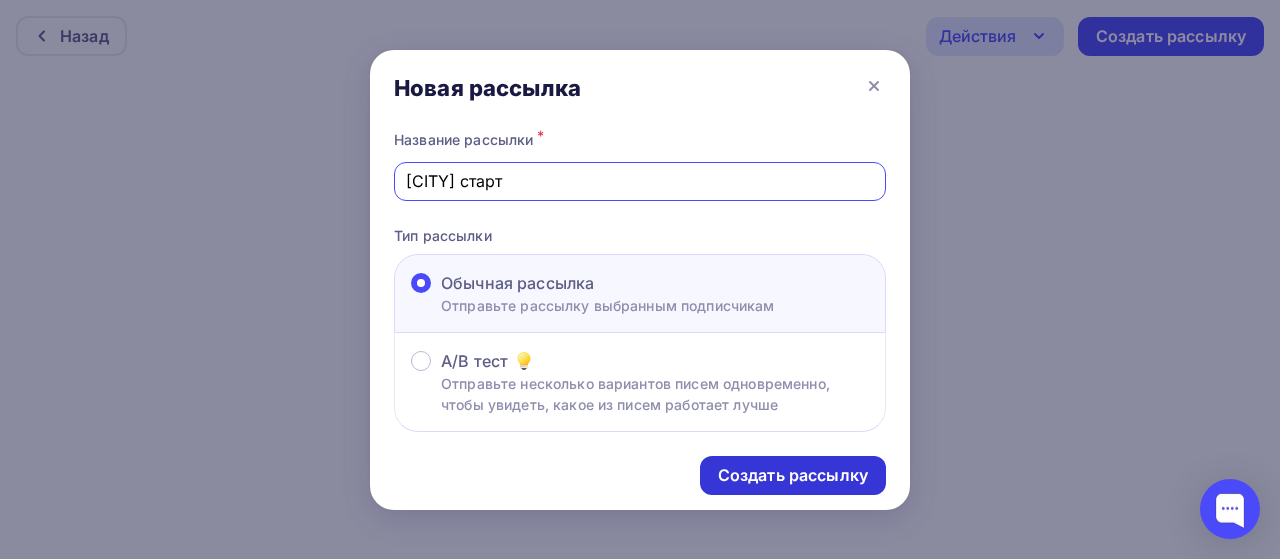 type on "[CITY] старт" 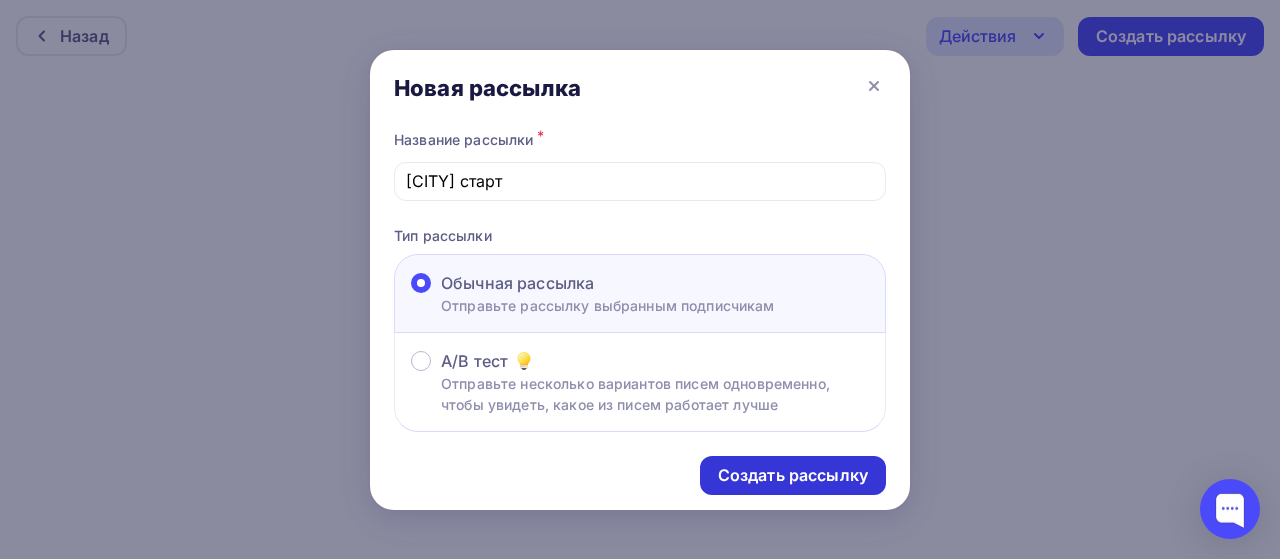 click on "Создать рассылку" at bounding box center (793, 475) 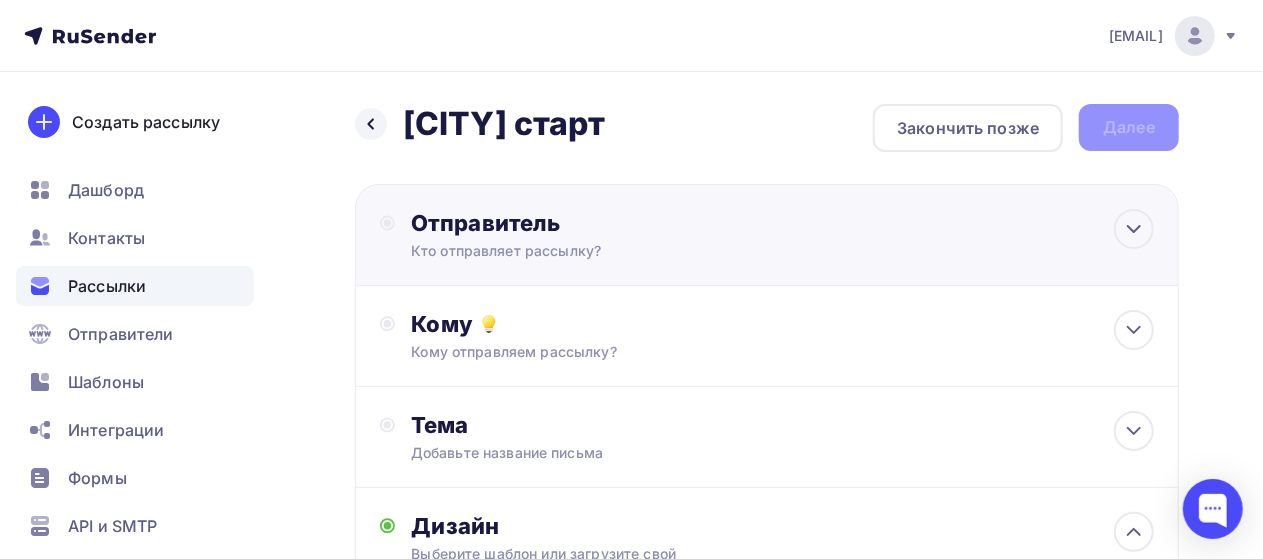 click on "Отправитель" at bounding box center [627, 223] 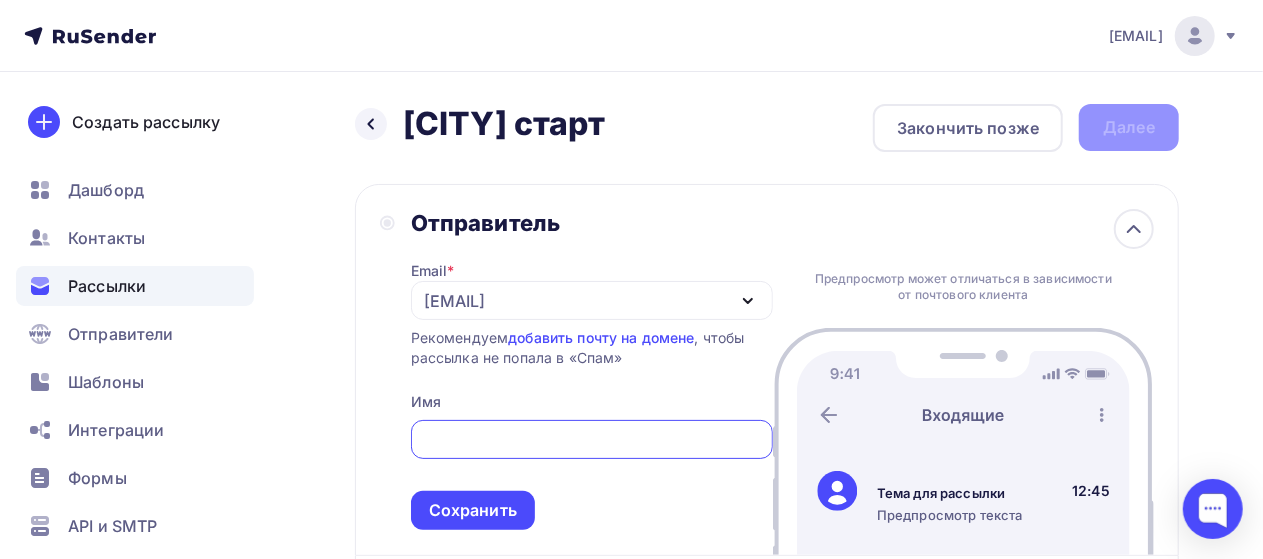 scroll, scrollTop: 0, scrollLeft: 0, axis: both 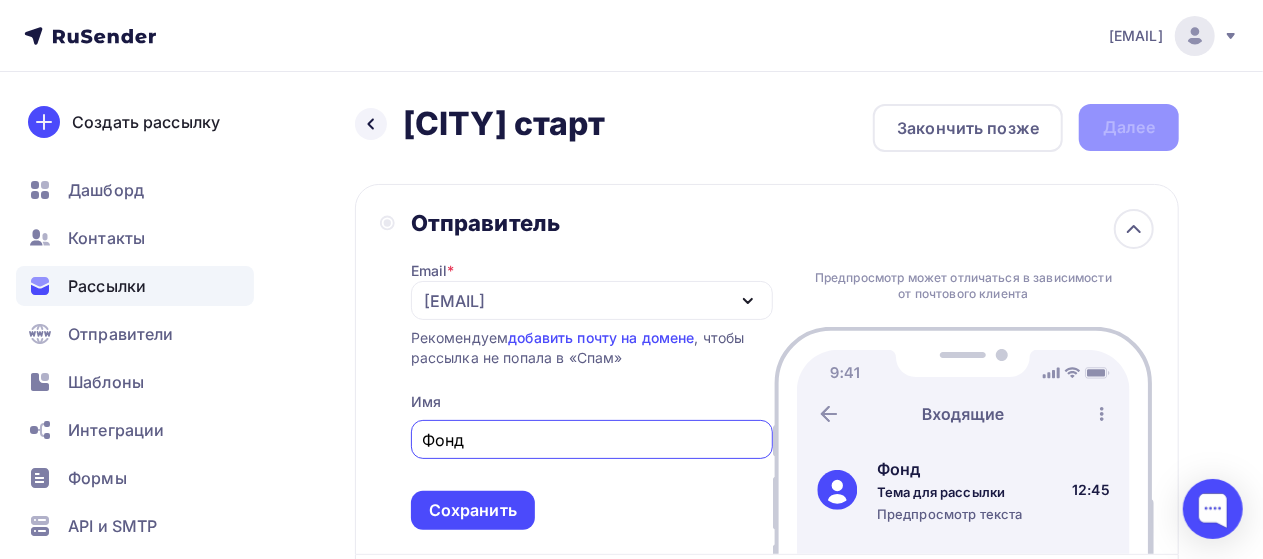 paste on "В музее-усадьбе Л. Н. Толстого «[CITY]» в четвертый раз проходит волонтерская программа, участники которой помогают в сохранении уникального исторического и природного наследия. Она входит в число 33 смен Школы Фонда – одного из крупнейших волонтерских проектов в стране, реализуемого в рамках Стипендиальной программы Фонда Потанина в партнерстве с Фондом «Заповедное посольство». [CITY] музей участвует в программе волонтерских лагерей с момента ее создания." 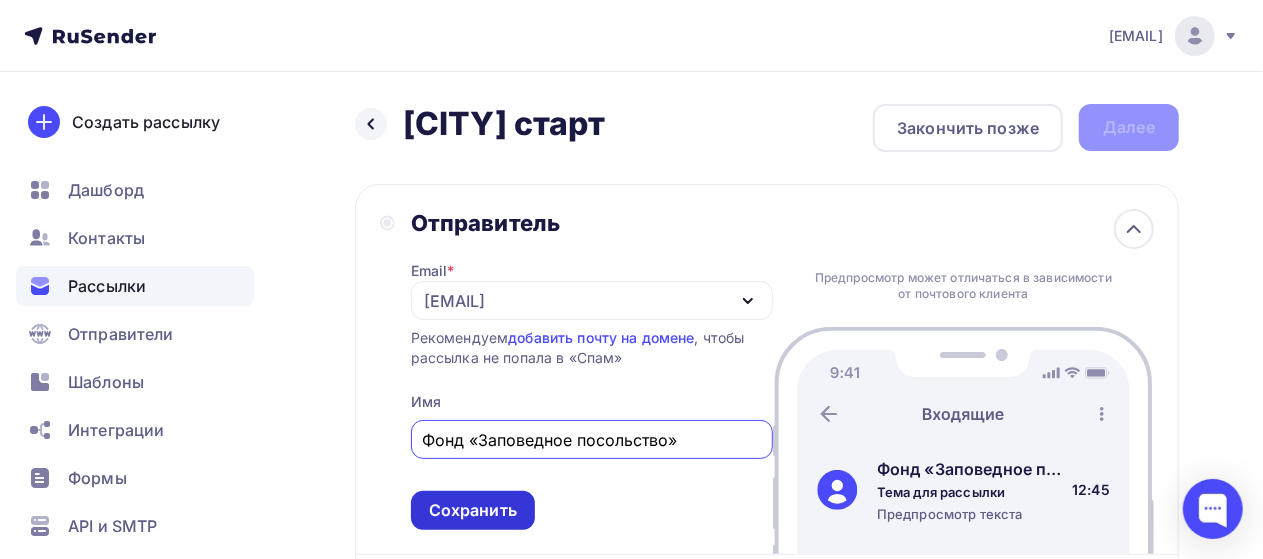 type on "Фонд «Заповедное посольство»" 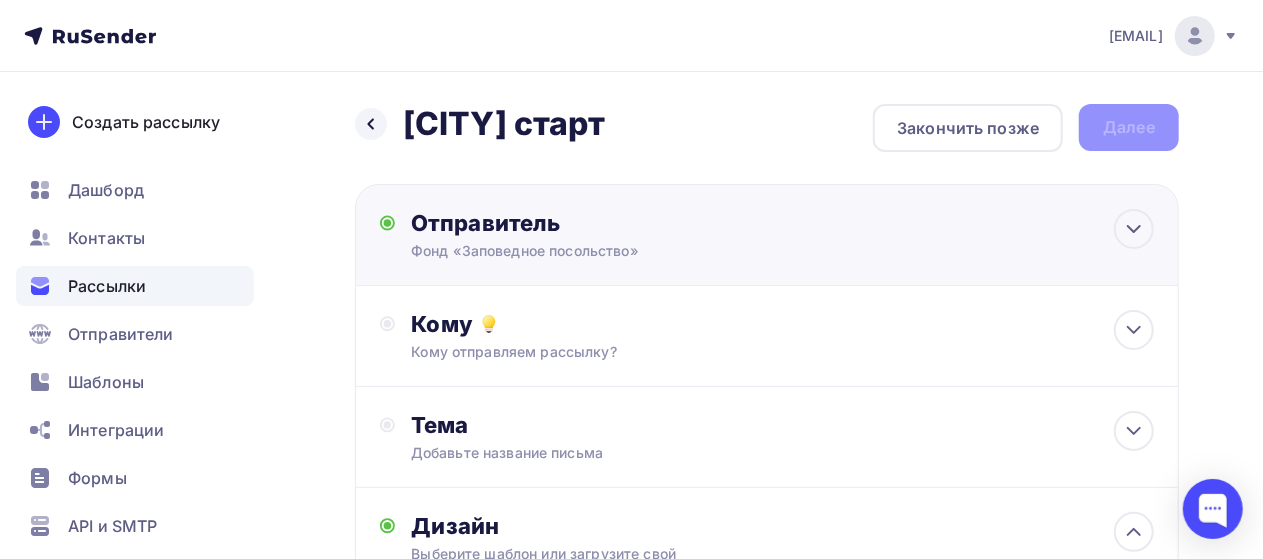 scroll, scrollTop: 0, scrollLeft: 0, axis: both 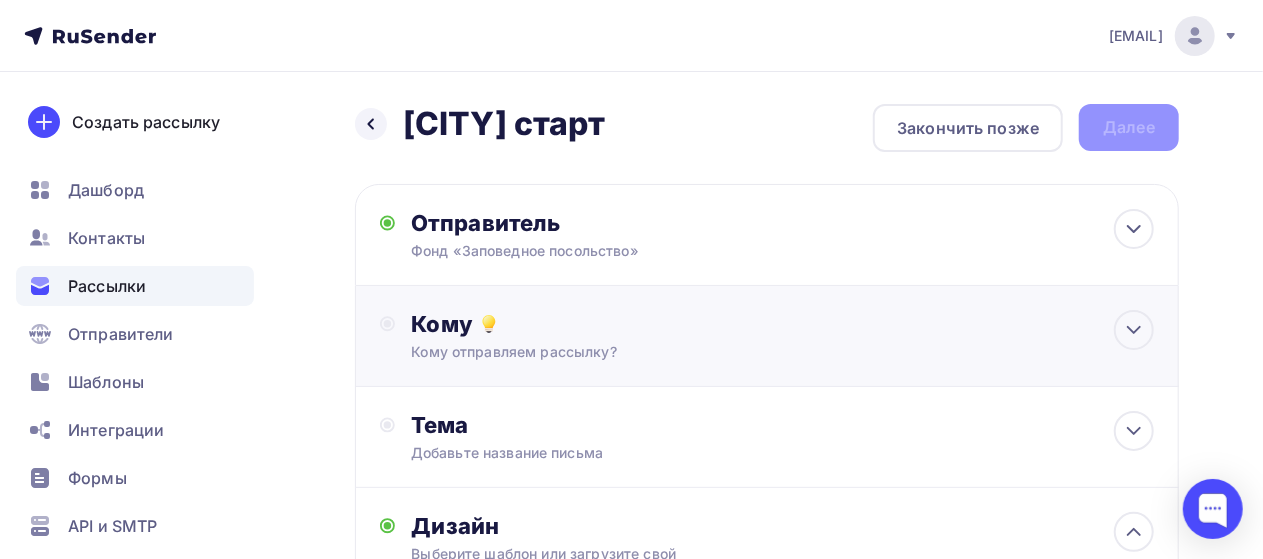 click on "Кому" at bounding box center [782, 324] 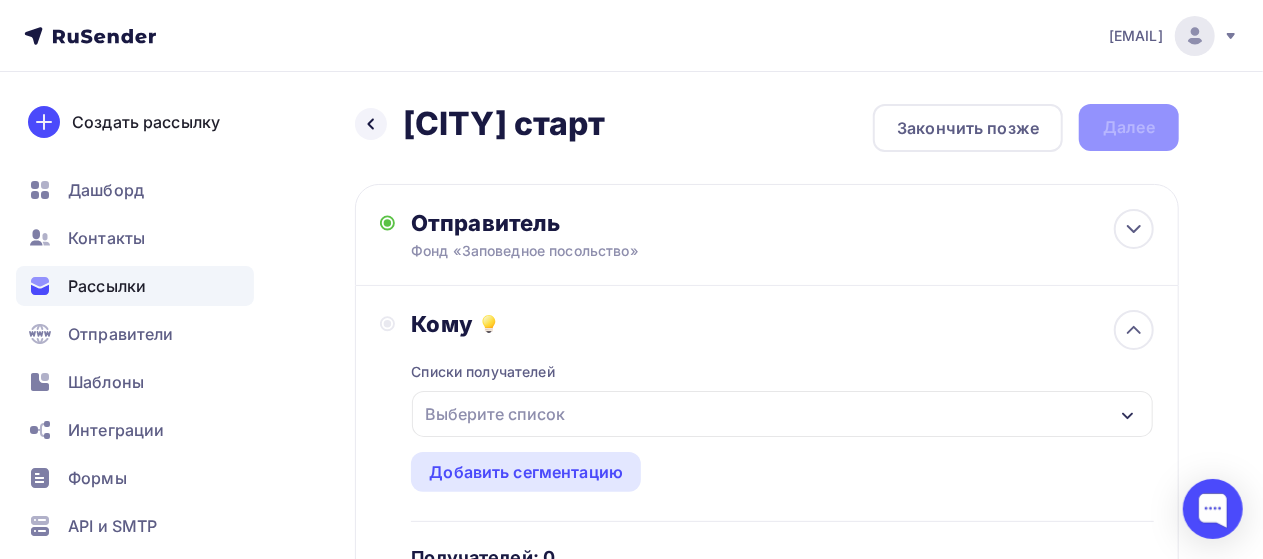 click on "Выберите список" at bounding box center (495, 414) 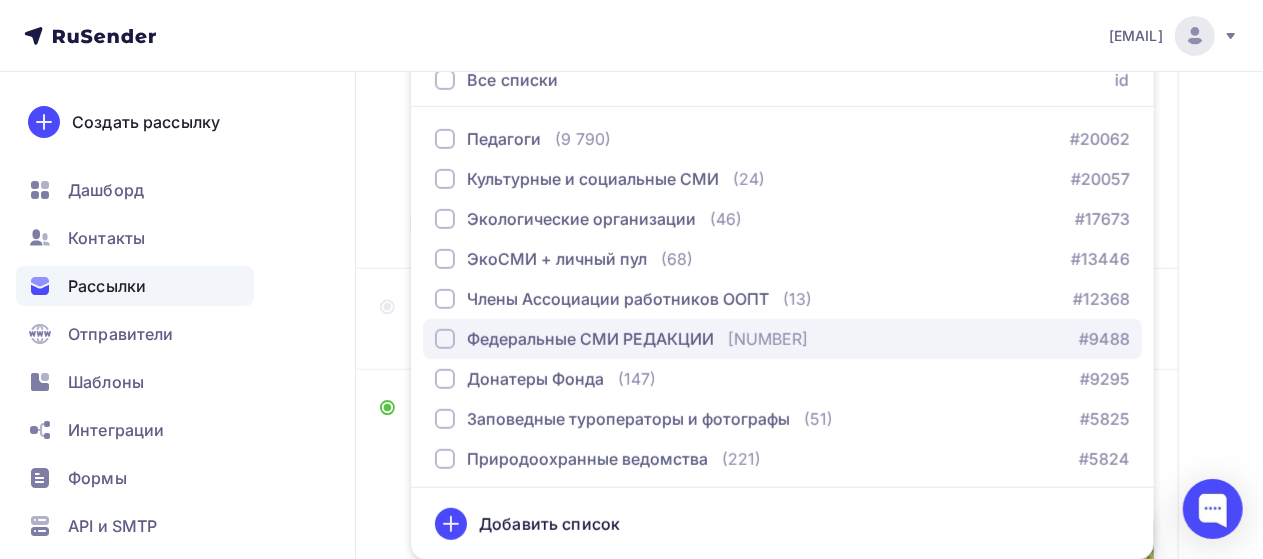 click at bounding box center (445, 339) 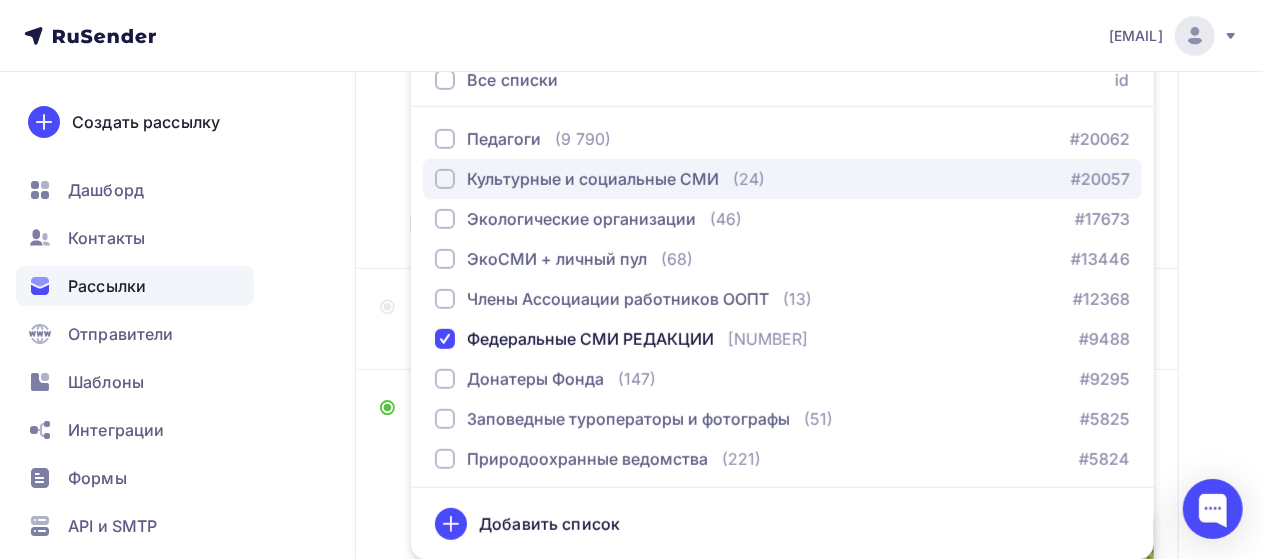 click at bounding box center (445, 179) 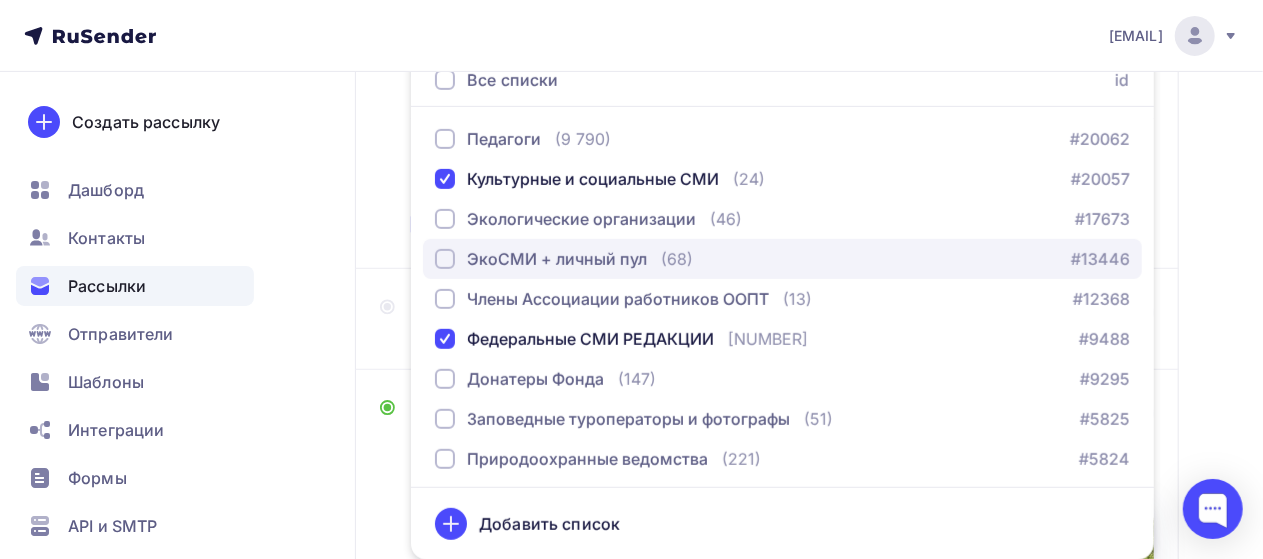 click at bounding box center [445, 259] 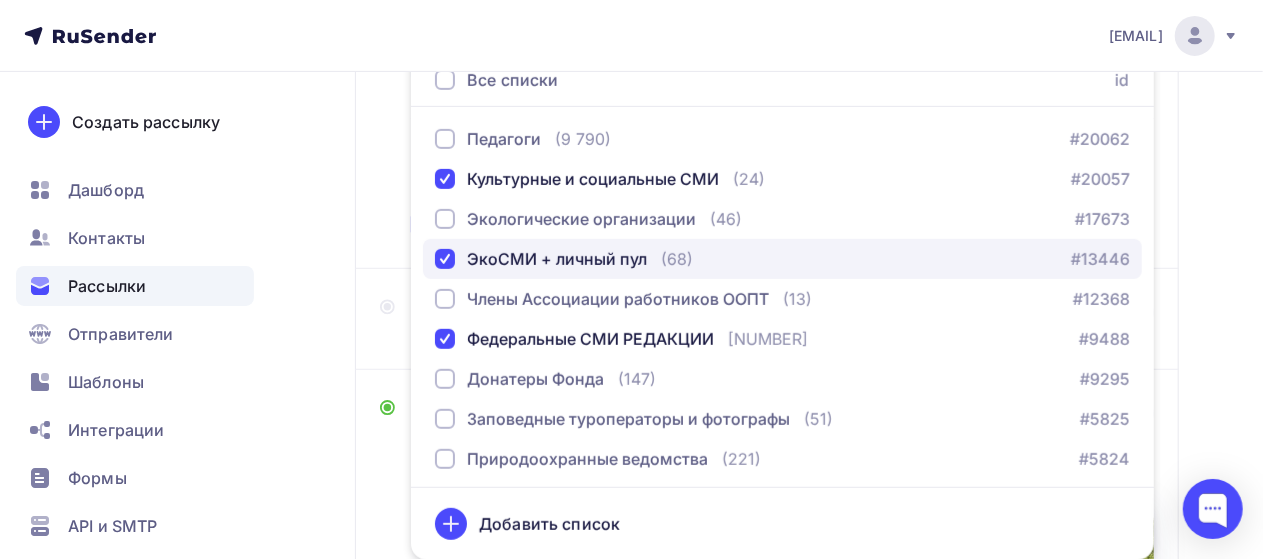 scroll, scrollTop: 401, scrollLeft: 0, axis: vertical 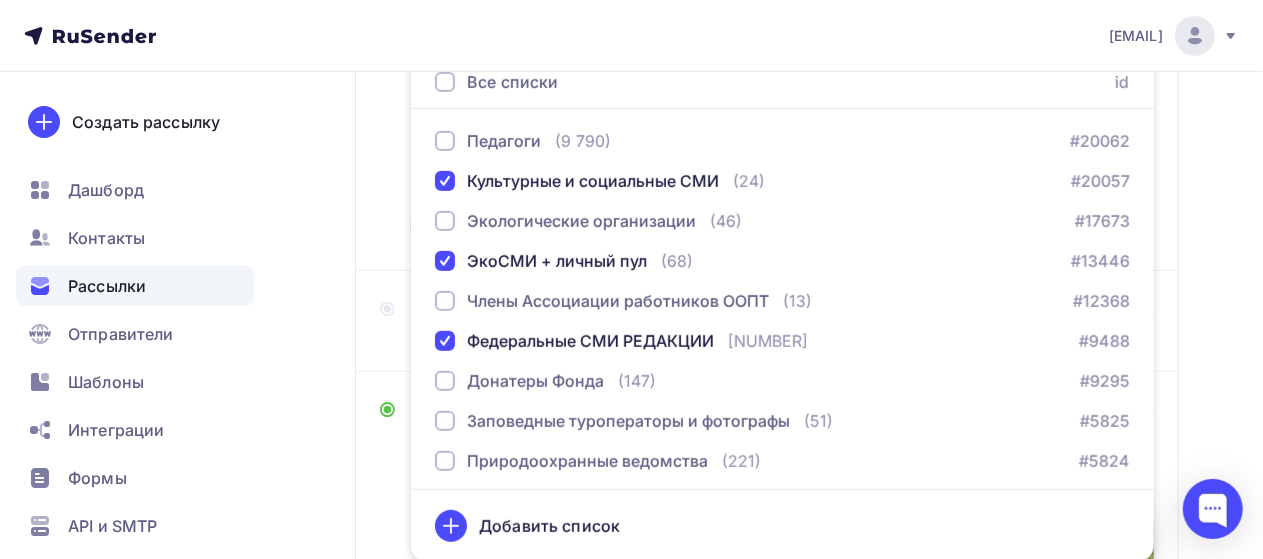 click on "Назад
[CITY] старт
[CITY] старт
Закончить позже
Далее
Отправитель
Фонд «Заповедное посольство»
Email  *
[EMAIL]
[EMAIL]           [EMAIL]               Добавить отправителя
Рекомендуем  добавить почту на домене , чтобы рассылка не попала в «Спам»
Имя     Фонд «Заповедное посольство»             Сохранить
Предпросмотр может отличаться  в зависимости от почтового клиента
12:45
Кому" at bounding box center [631, 357] 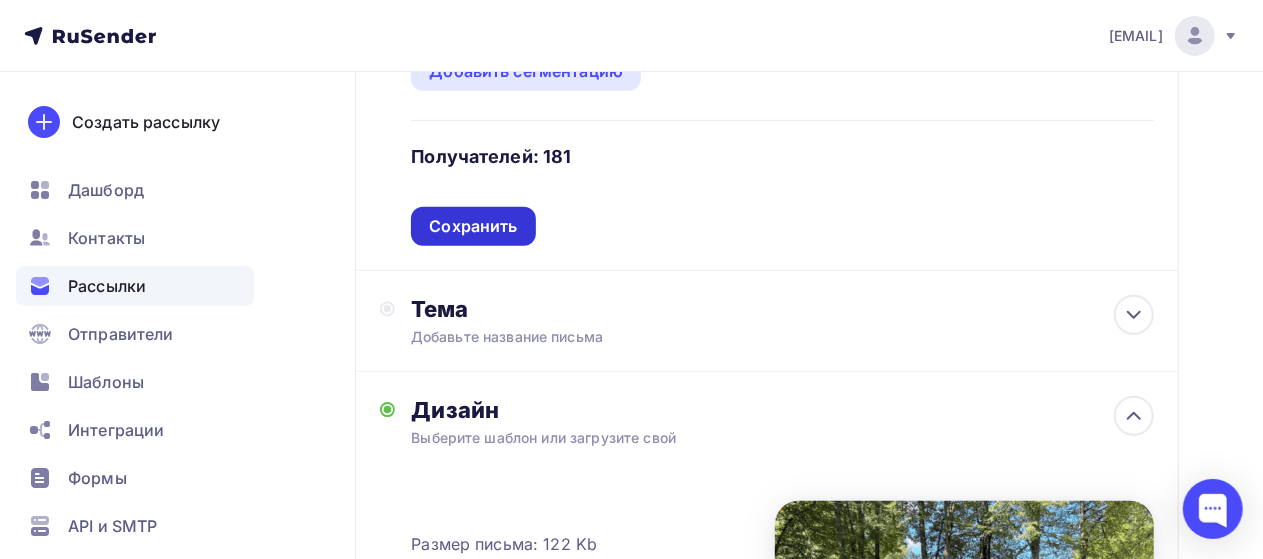 click on "Сохранить" at bounding box center (473, 226) 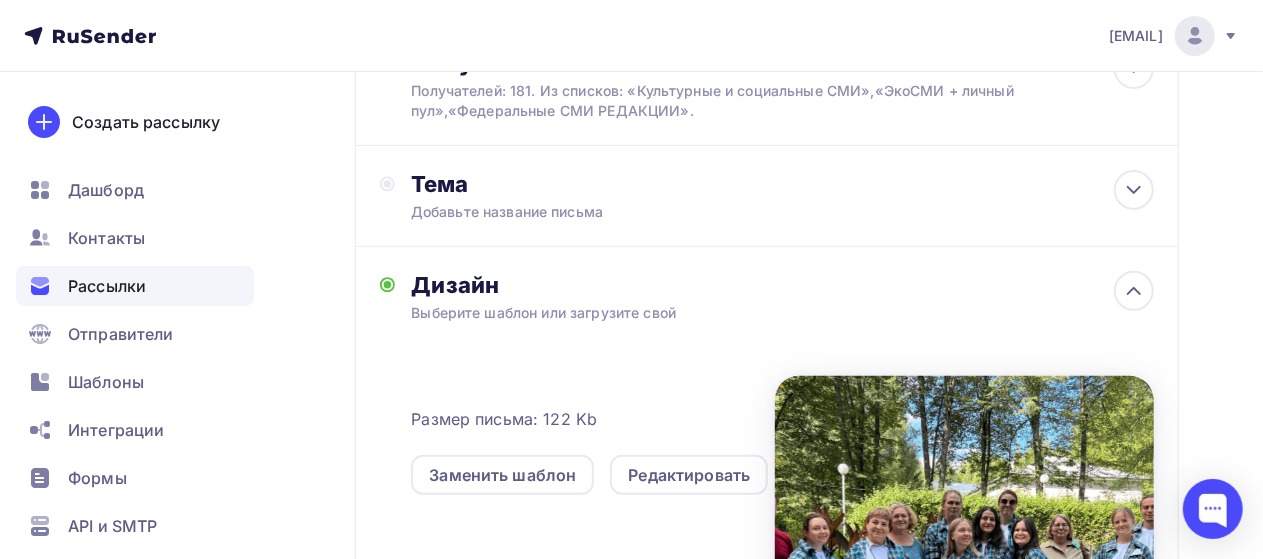 scroll, scrollTop: 173, scrollLeft: 0, axis: vertical 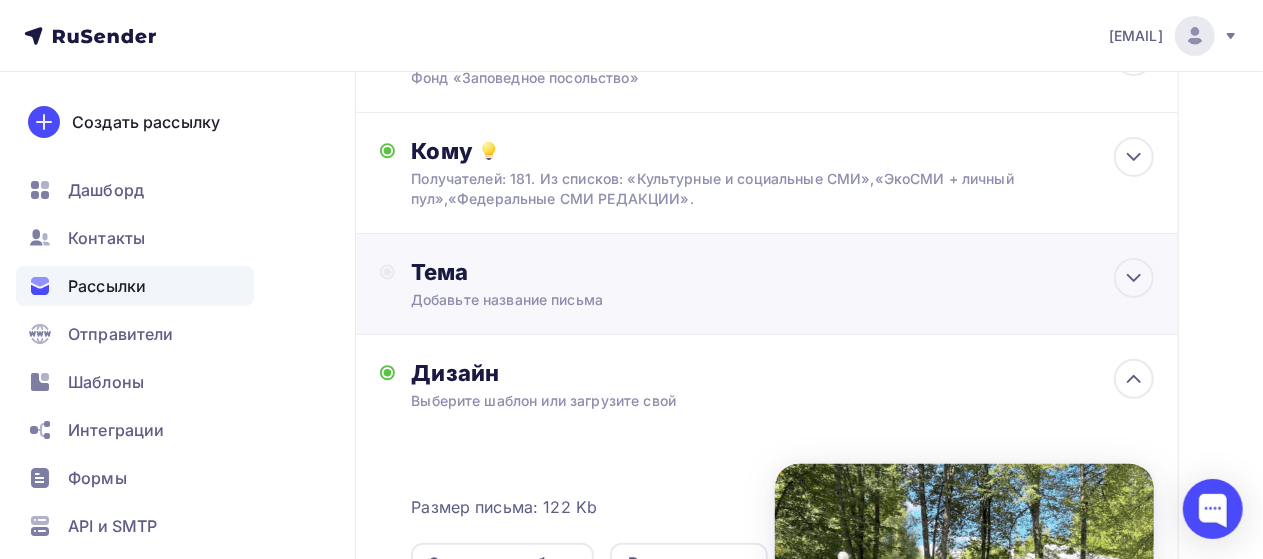 click on "Тема
Добавьте название письма
Тема  *
Рекомендуем использовать не более 150 символов
Прехедер               Сохранить" at bounding box center [608, 284] 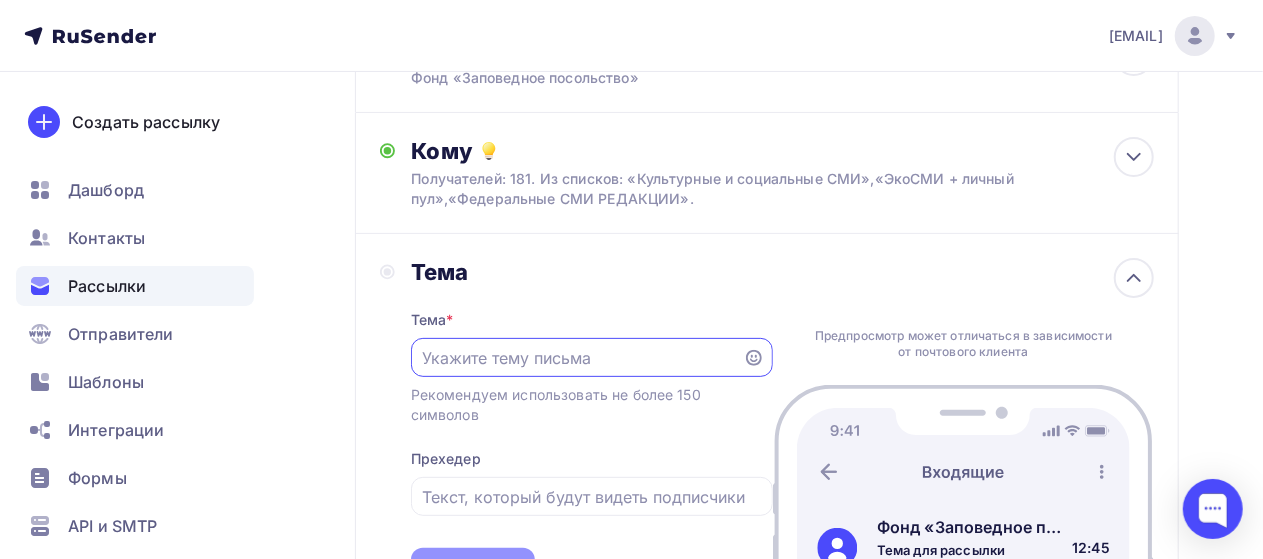 scroll, scrollTop: 0, scrollLeft: 0, axis: both 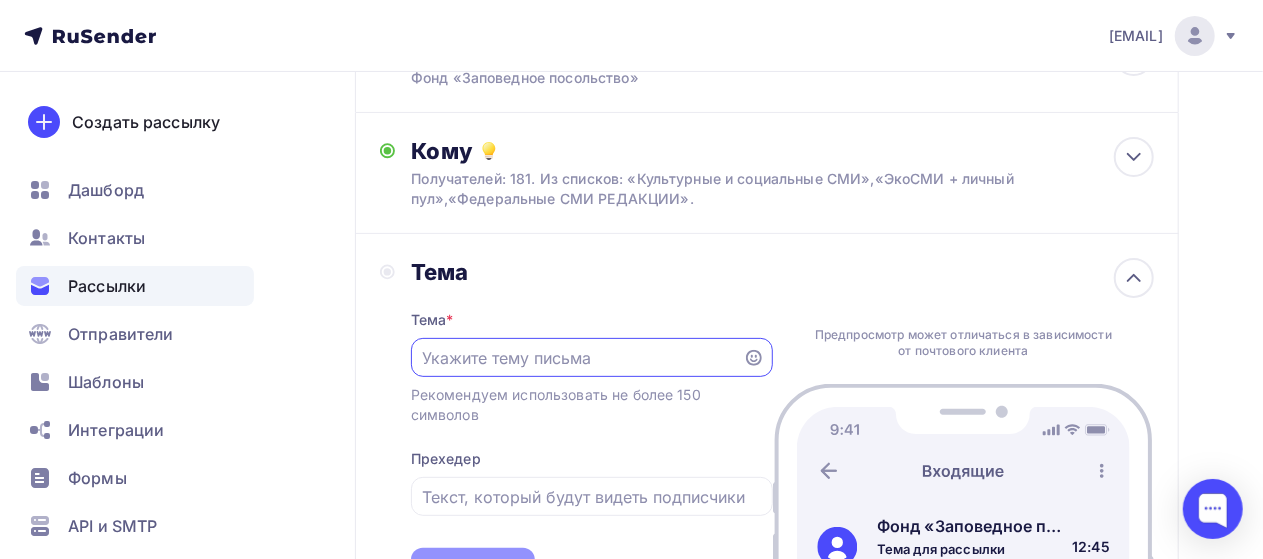 paste on "На родине Льва Толстого для работы по сохранению наследия вновь собрались «доброхоты»" 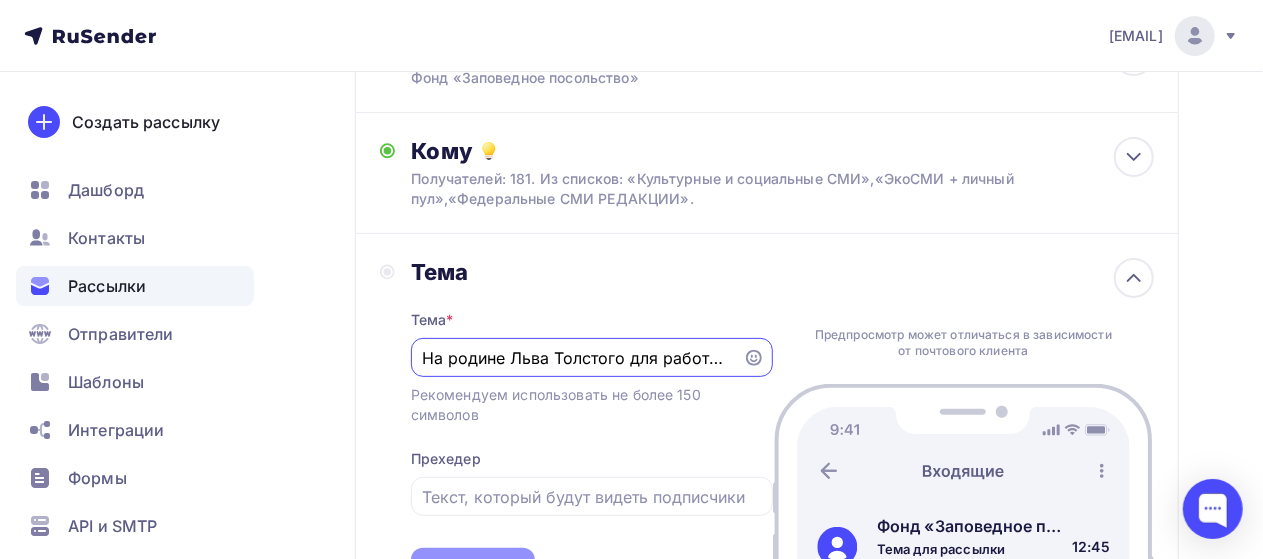 scroll, scrollTop: 0, scrollLeft: 437, axis: horizontal 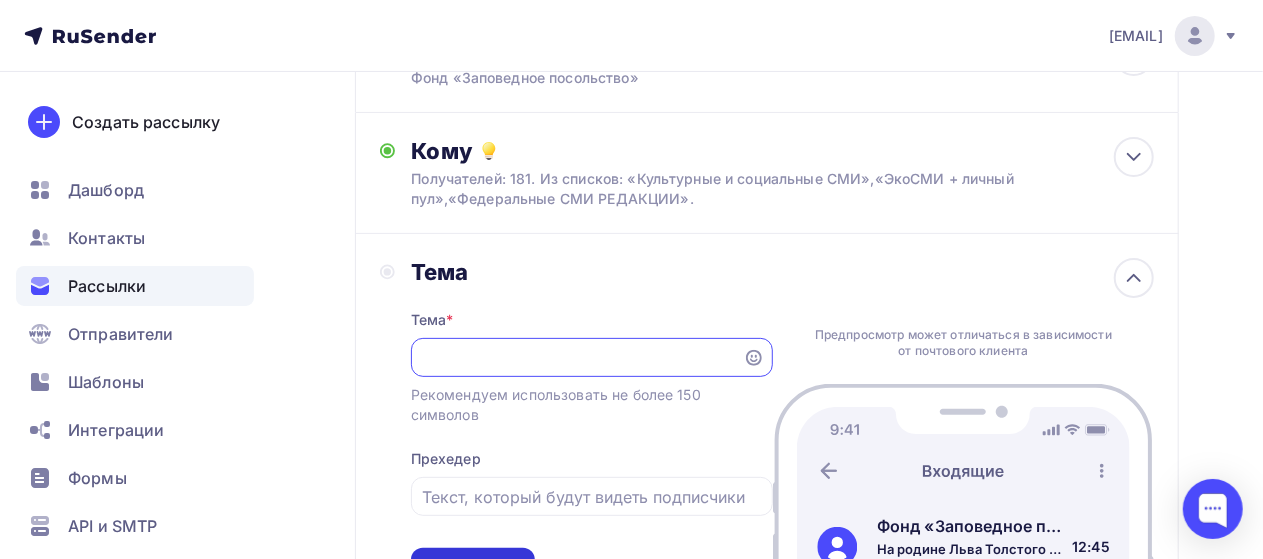 type on "На родине Льва Толстого для работы по сохранению наследия вновь собрались «доброхоты»" 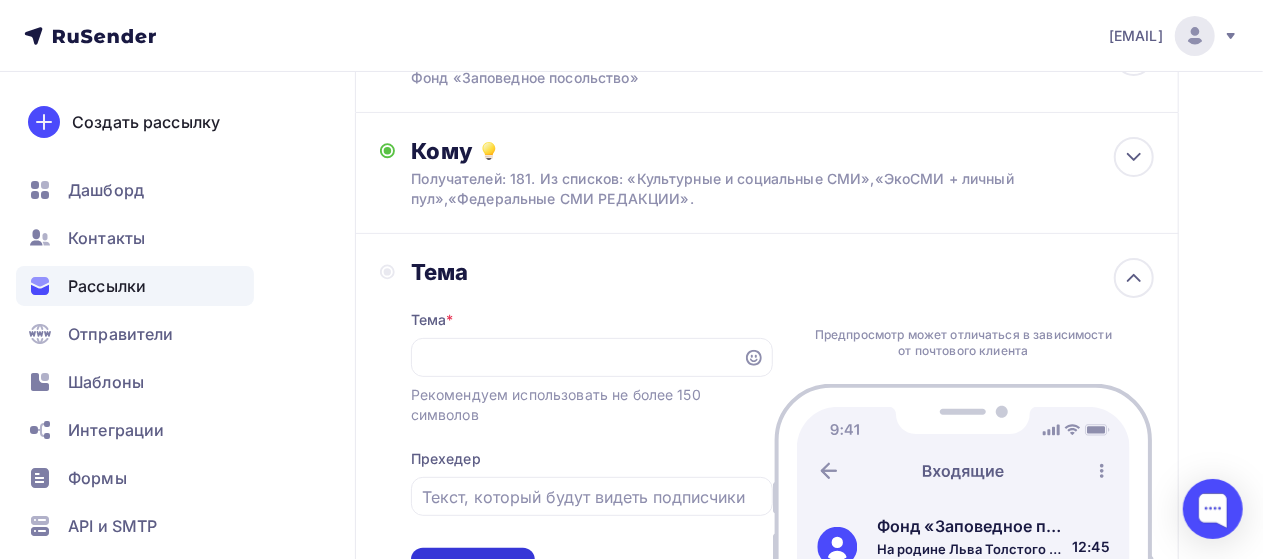 scroll, scrollTop: 0, scrollLeft: 0, axis: both 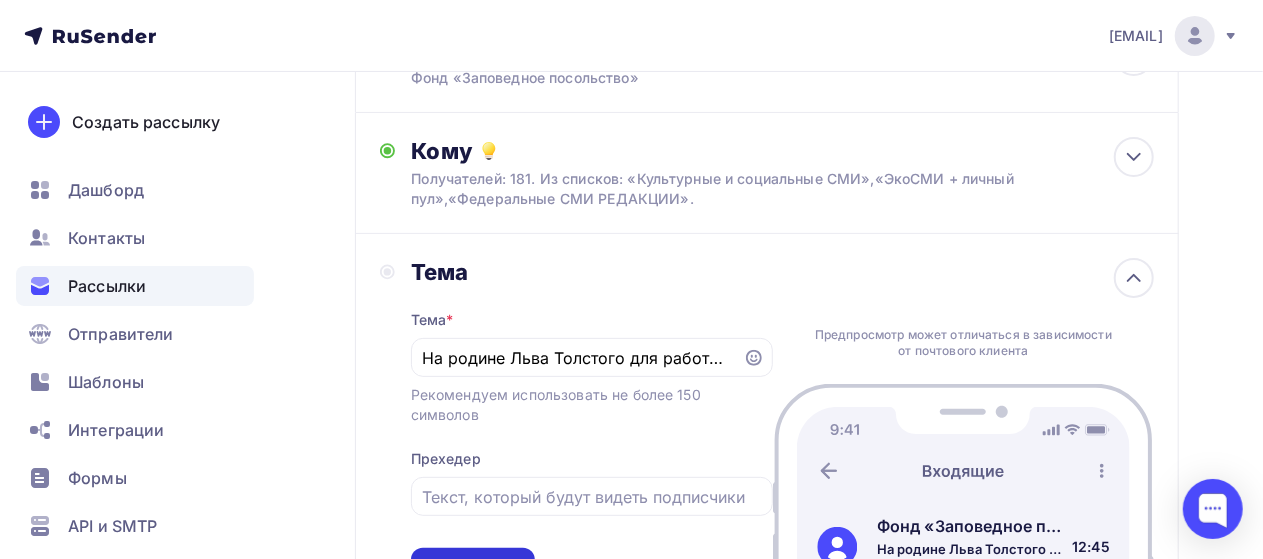 click on "Сохранить" at bounding box center (473, 567) 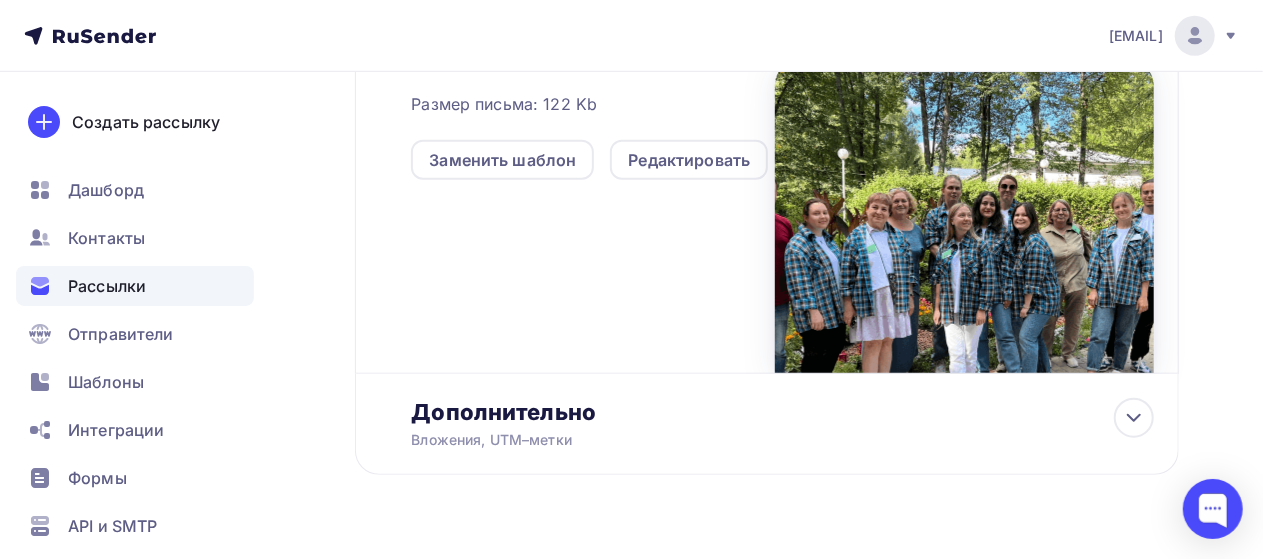 scroll, scrollTop: 627, scrollLeft: 0, axis: vertical 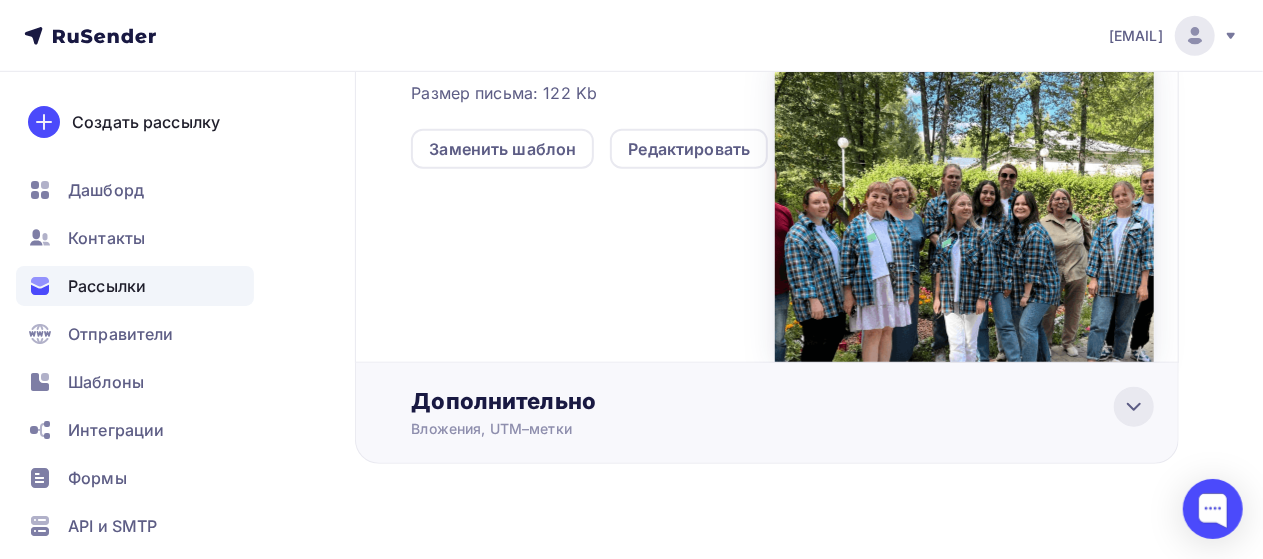 click 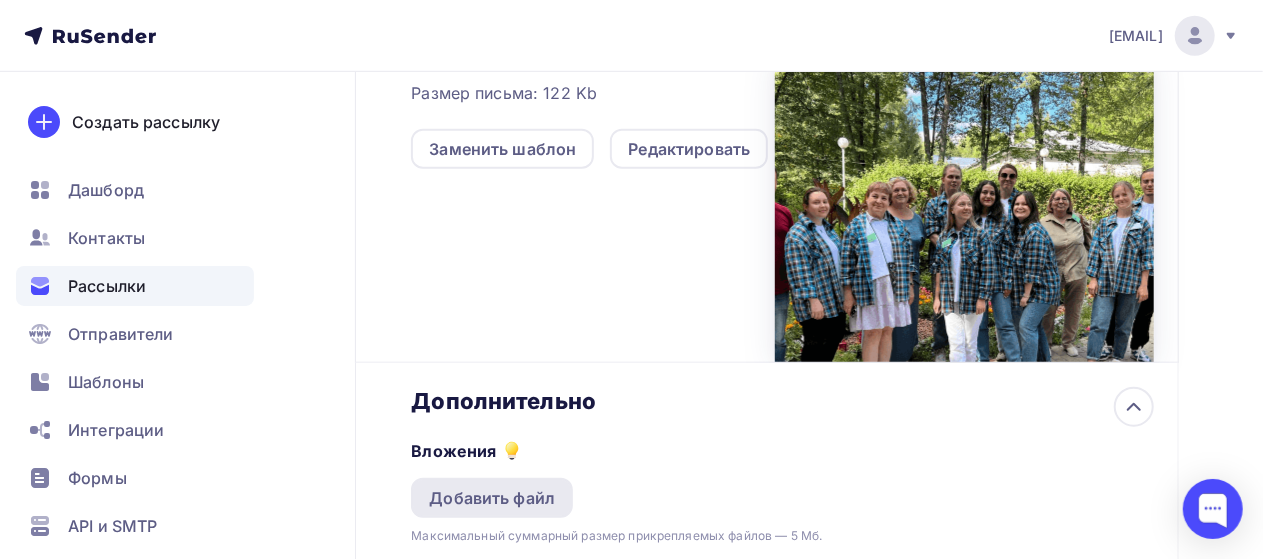scroll, scrollTop: 0, scrollLeft: 0, axis: both 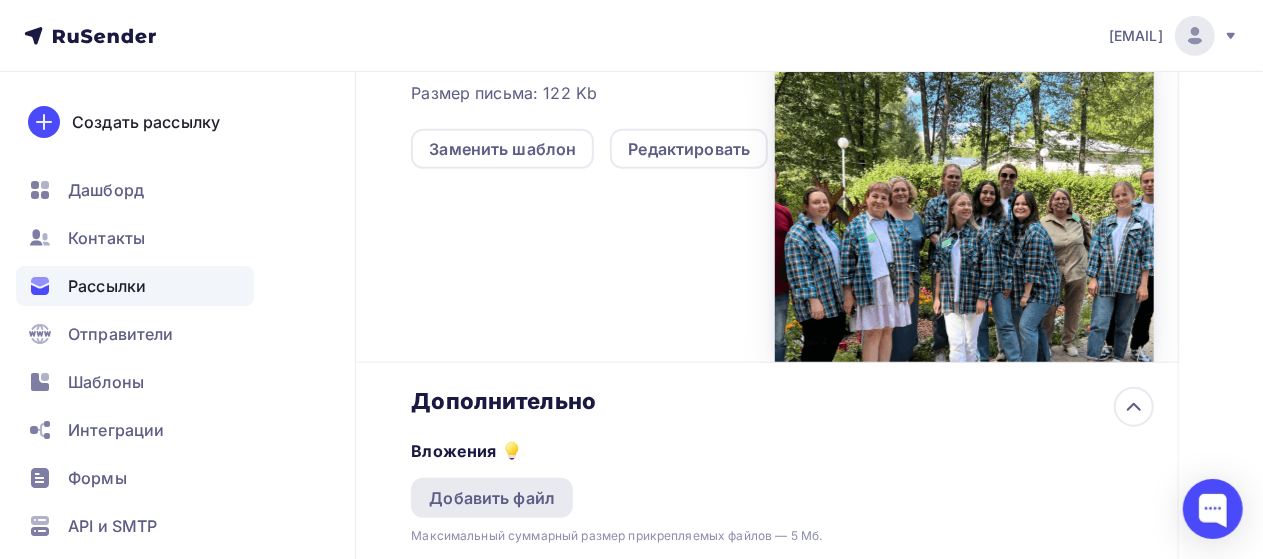 click on "Добавить файл" at bounding box center (492, 498) 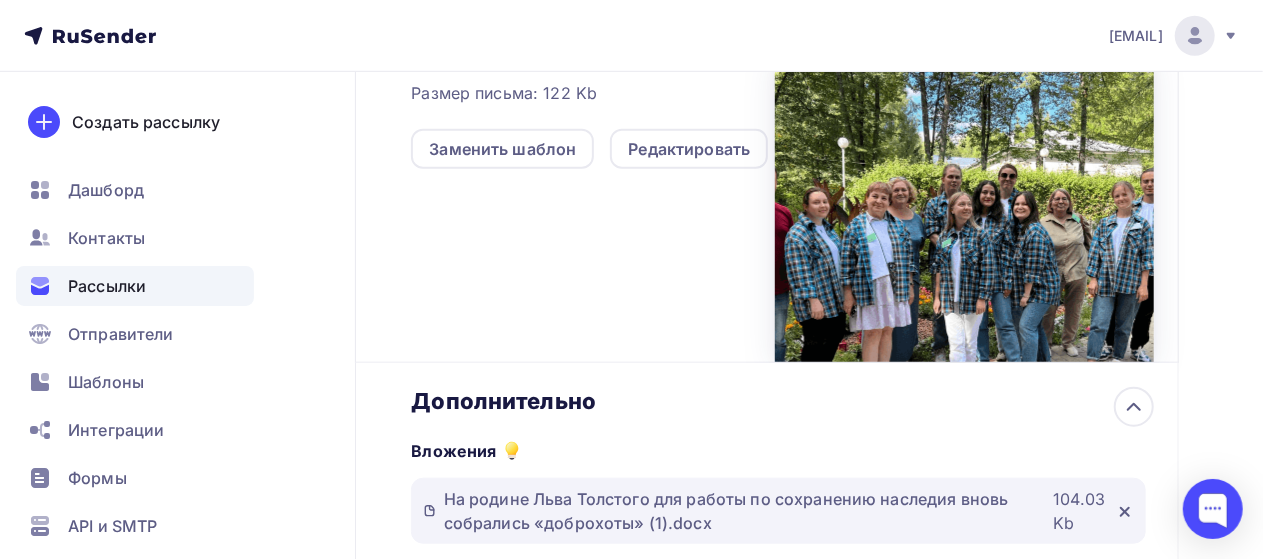 scroll, scrollTop: 1042, scrollLeft: 0, axis: vertical 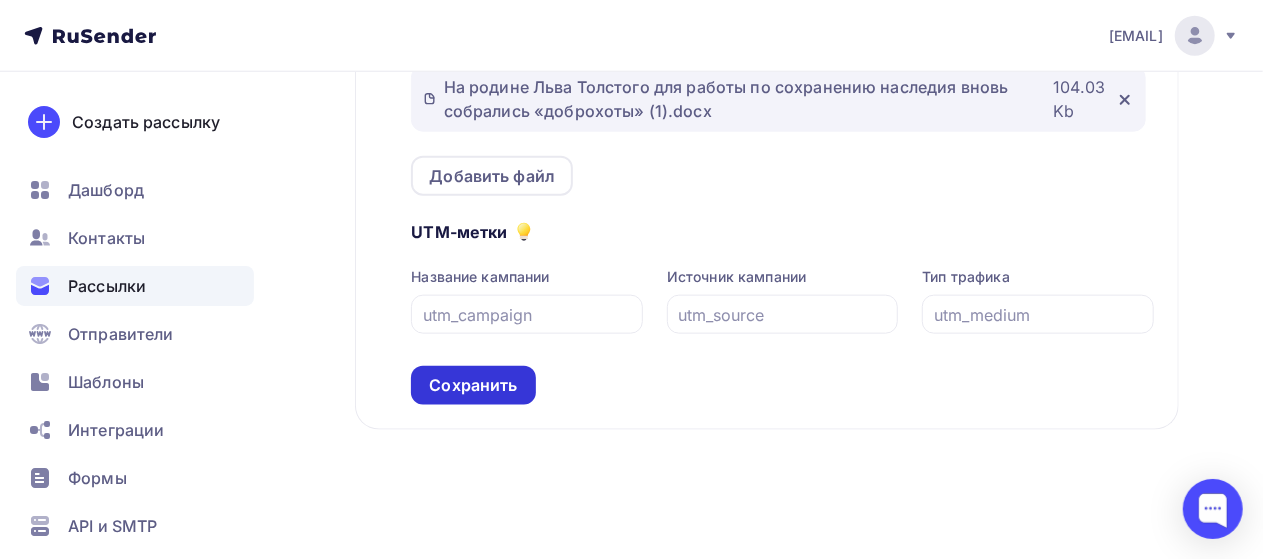 click on "Сохранить" at bounding box center [473, 385] 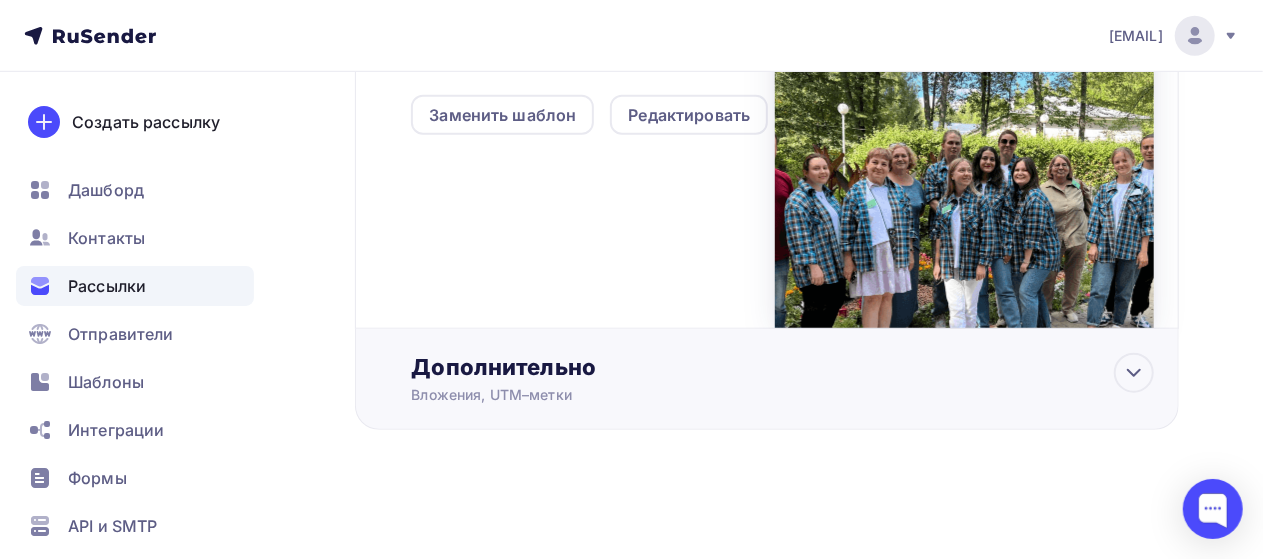 scroll, scrollTop: 662, scrollLeft: 0, axis: vertical 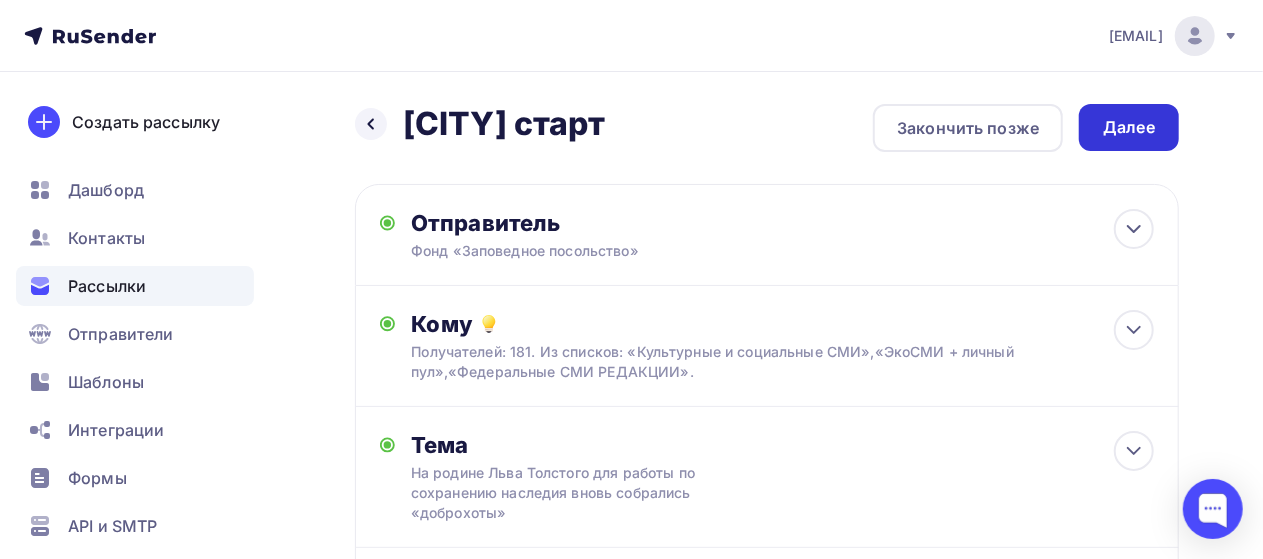 click on "Далее" at bounding box center [1129, 127] 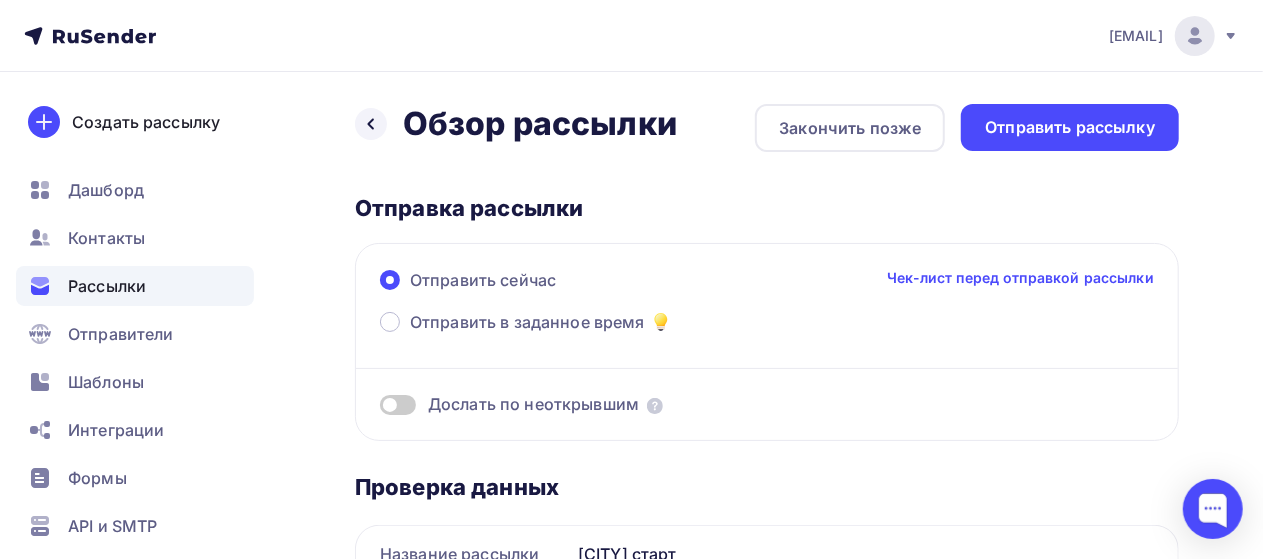 scroll, scrollTop: 0, scrollLeft: 0, axis: both 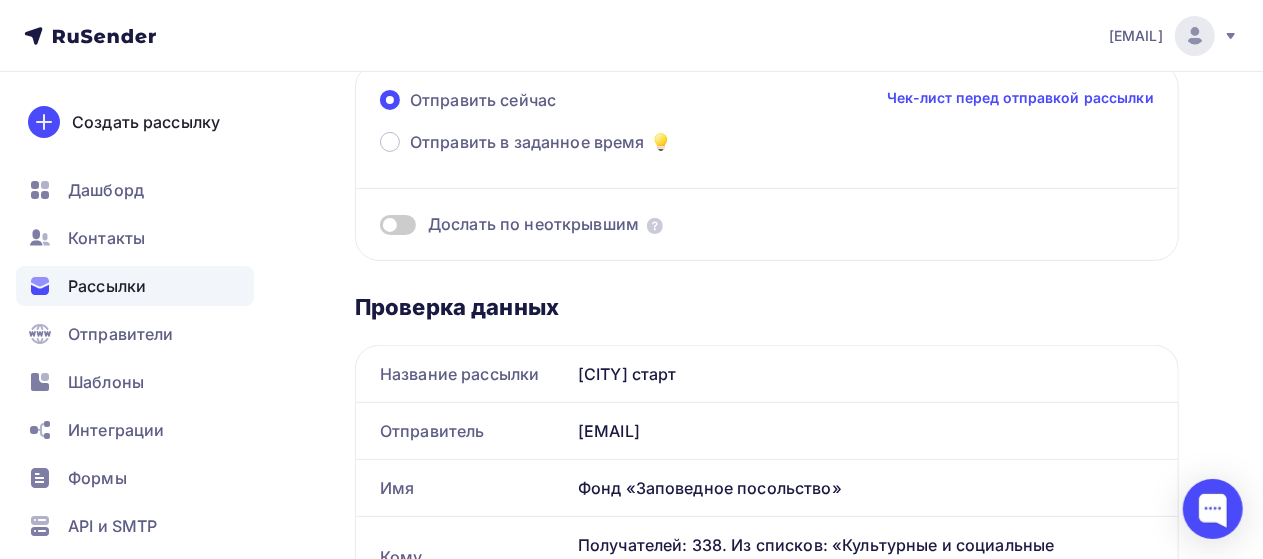 click at bounding box center [398, 225] 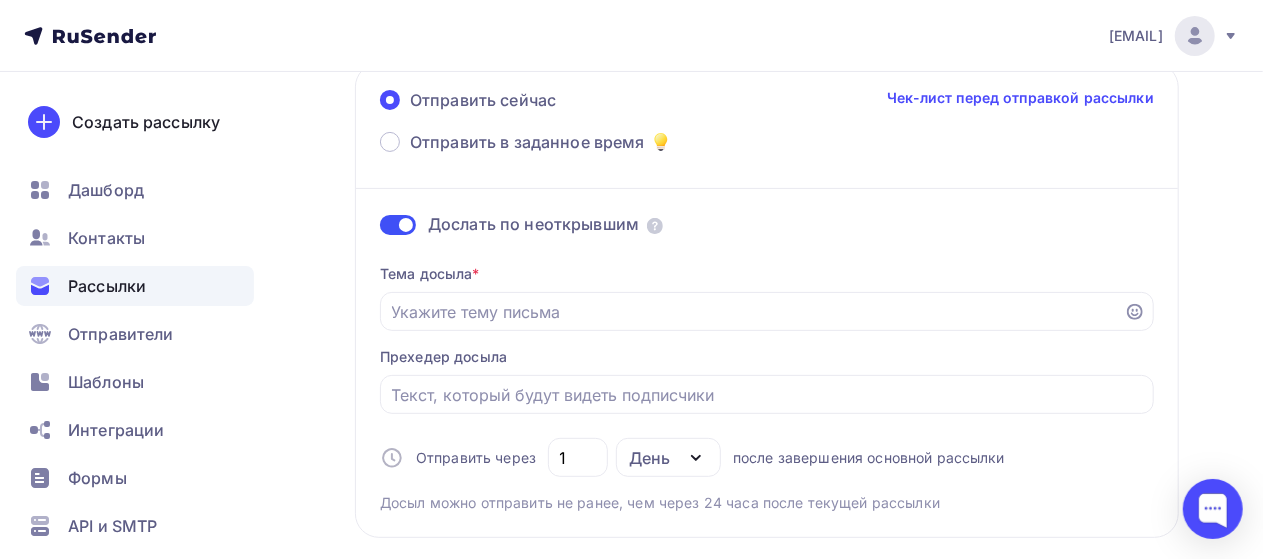 click at bounding box center (398, 225) 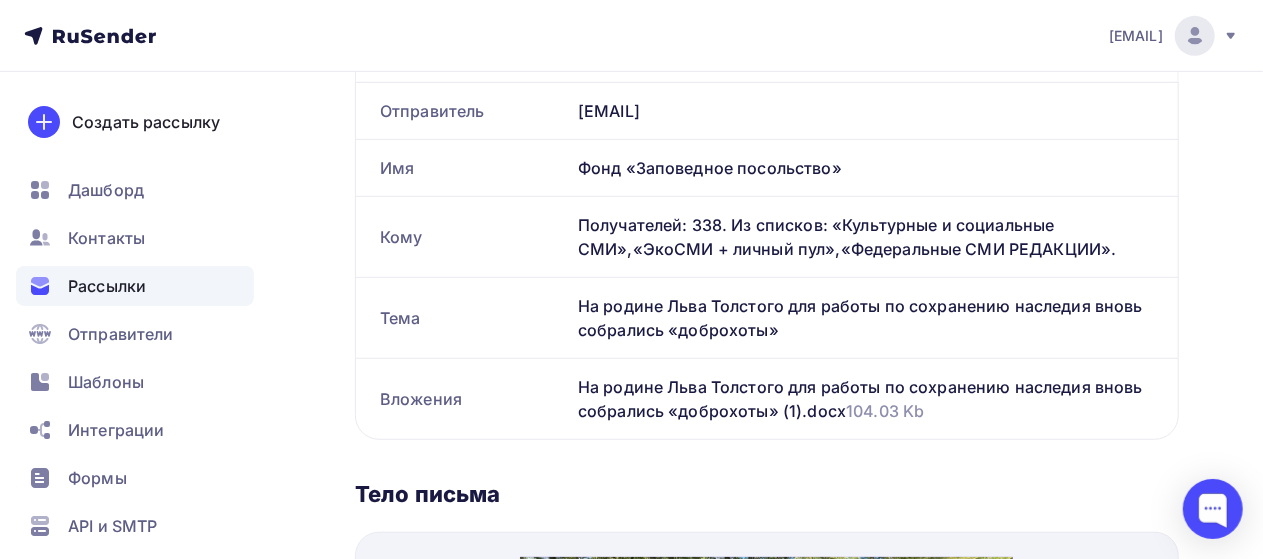 scroll, scrollTop: 965, scrollLeft: 0, axis: vertical 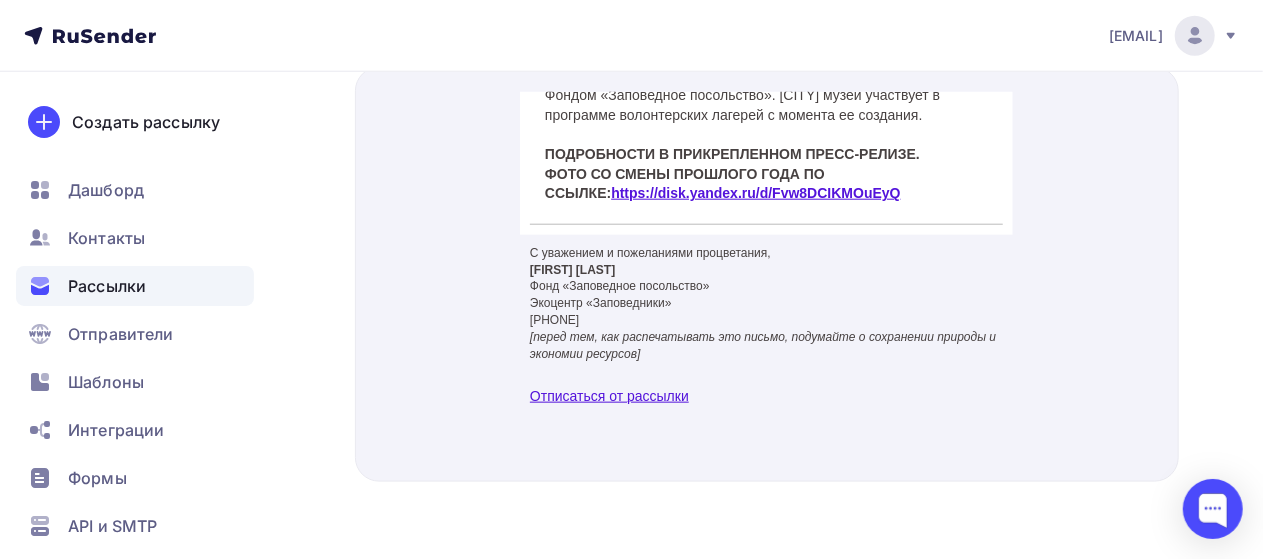 drag, startPoint x: 1008, startPoint y: 123, endPoint x: 1552, endPoint y: 459, distance: 639.3997 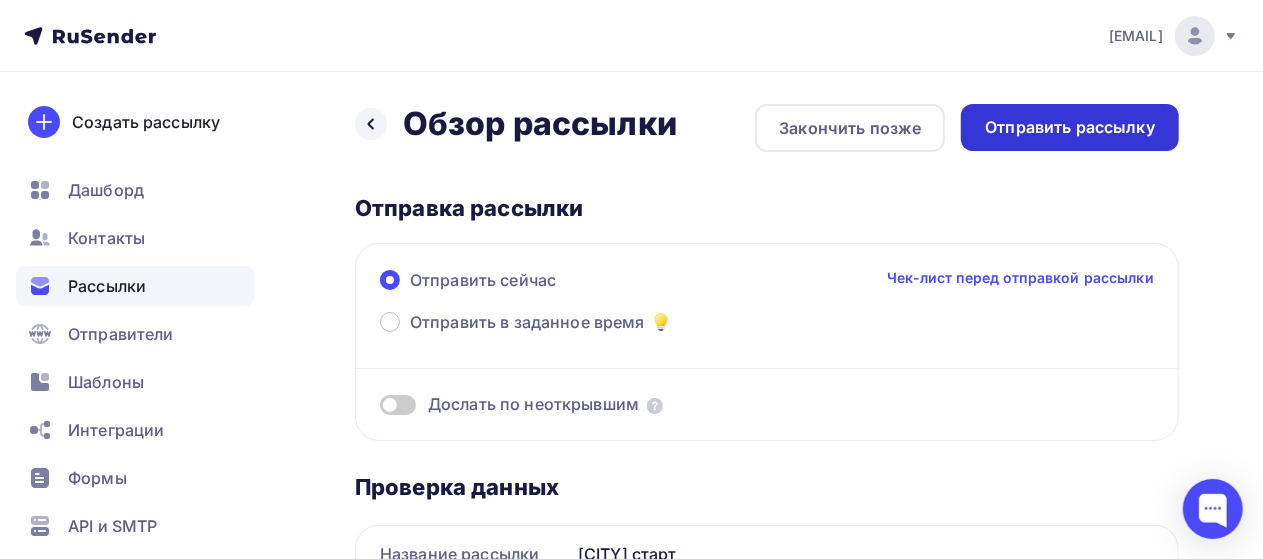 click on "Отправить рассылку" at bounding box center [1070, 127] 